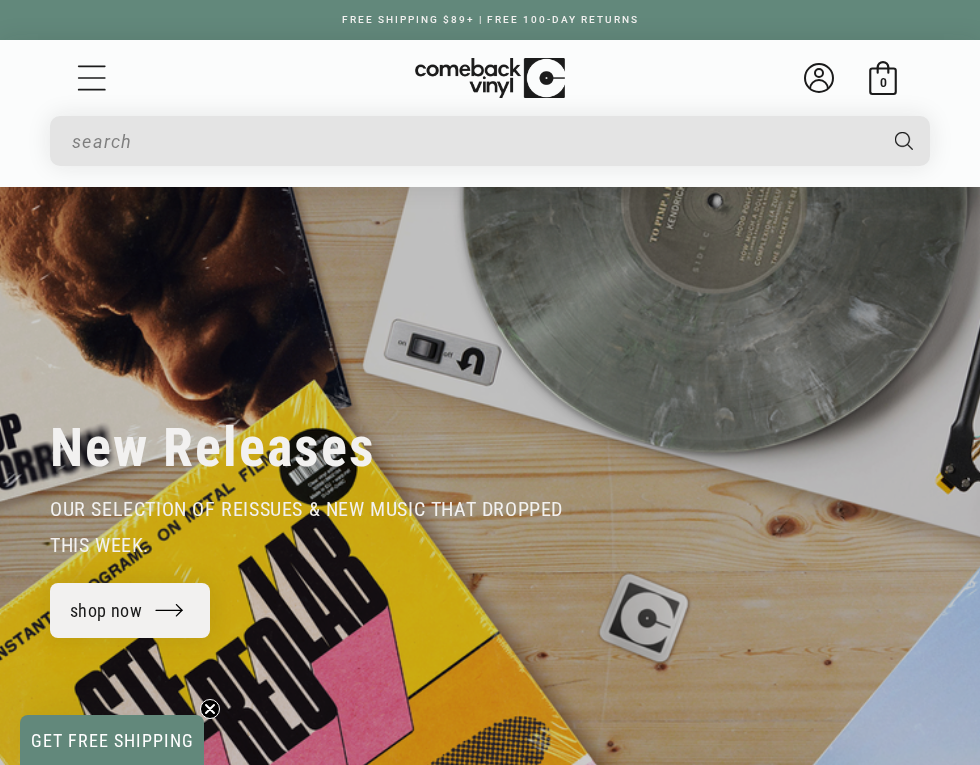 scroll, scrollTop: 0, scrollLeft: 0, axis: both 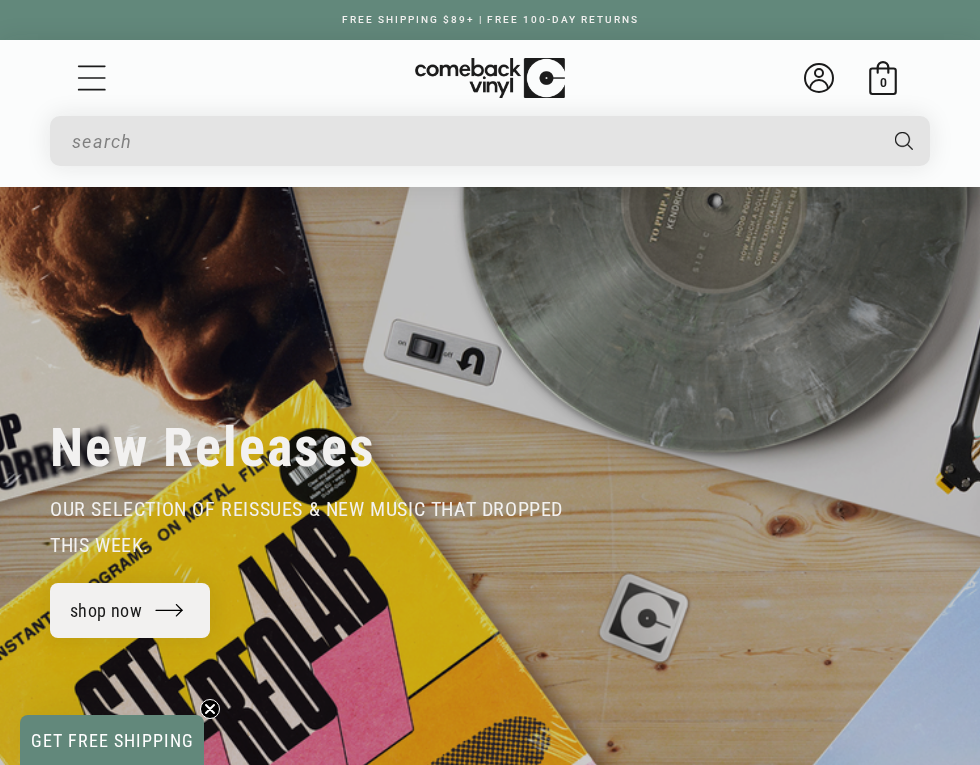 click at bounding box center (473, 141) 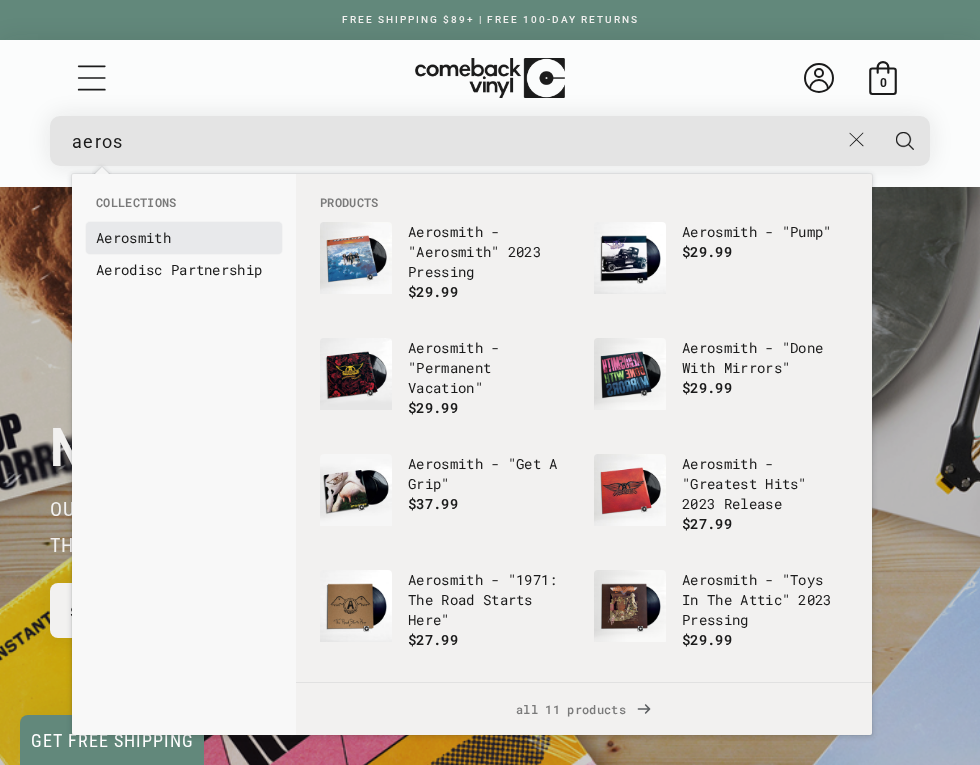 type on "aeros" 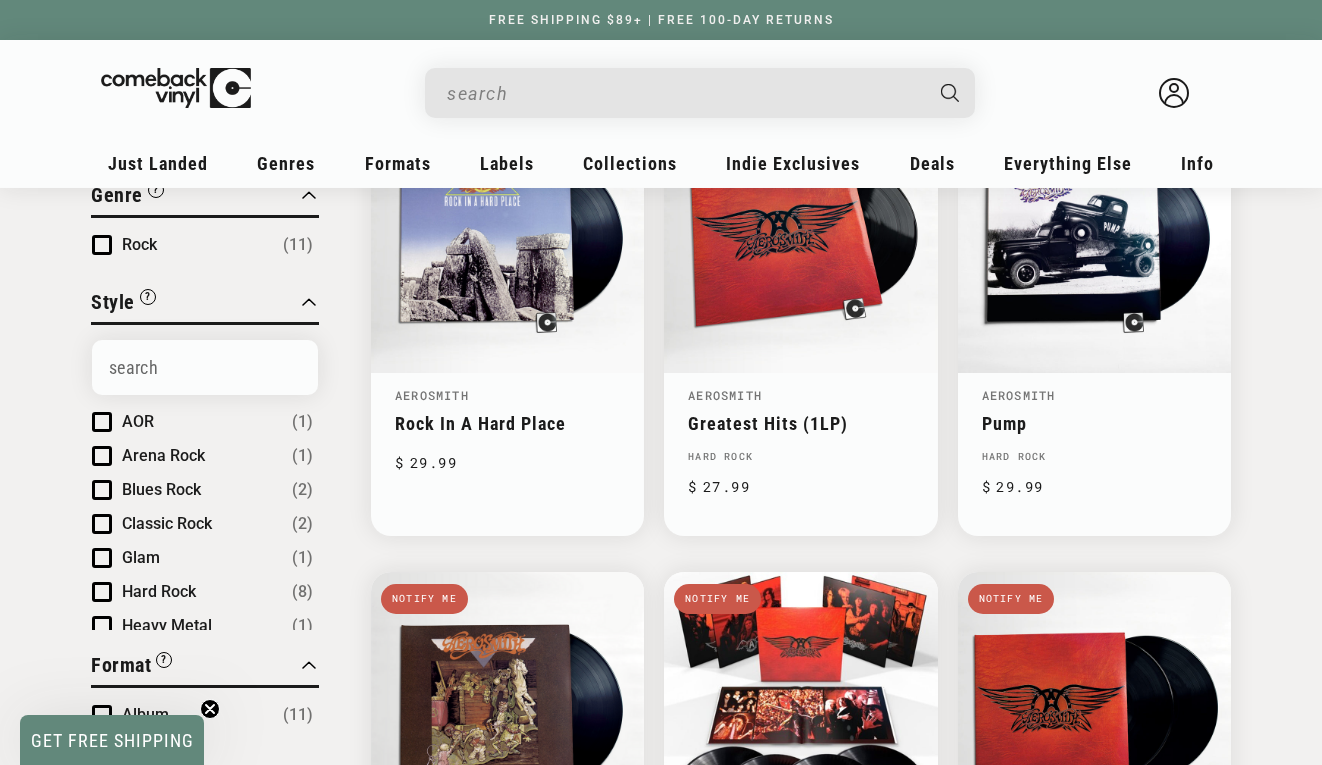 scroll, scrollTop: 319, scrollLeft: 0, axis: vertical 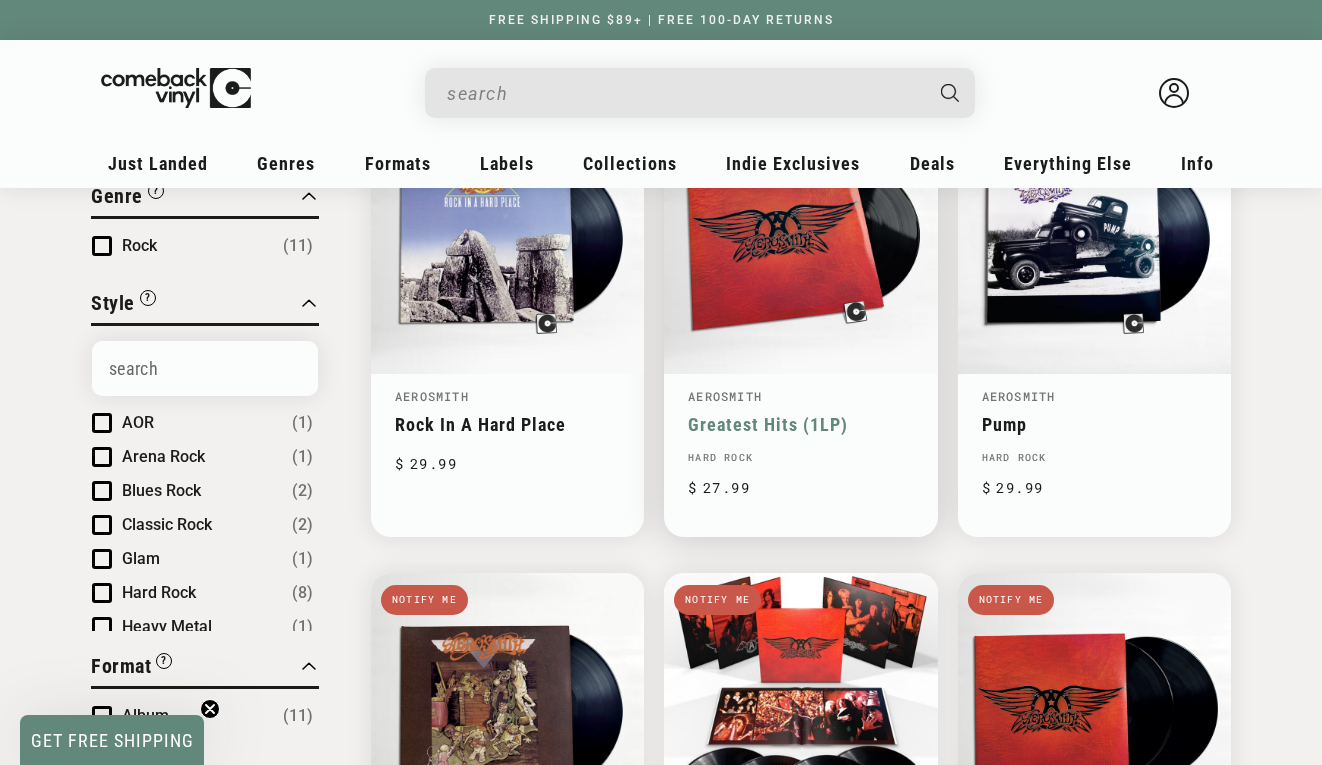 click on "Greatest Hits (1LP)" at bounding box center (800, 424) 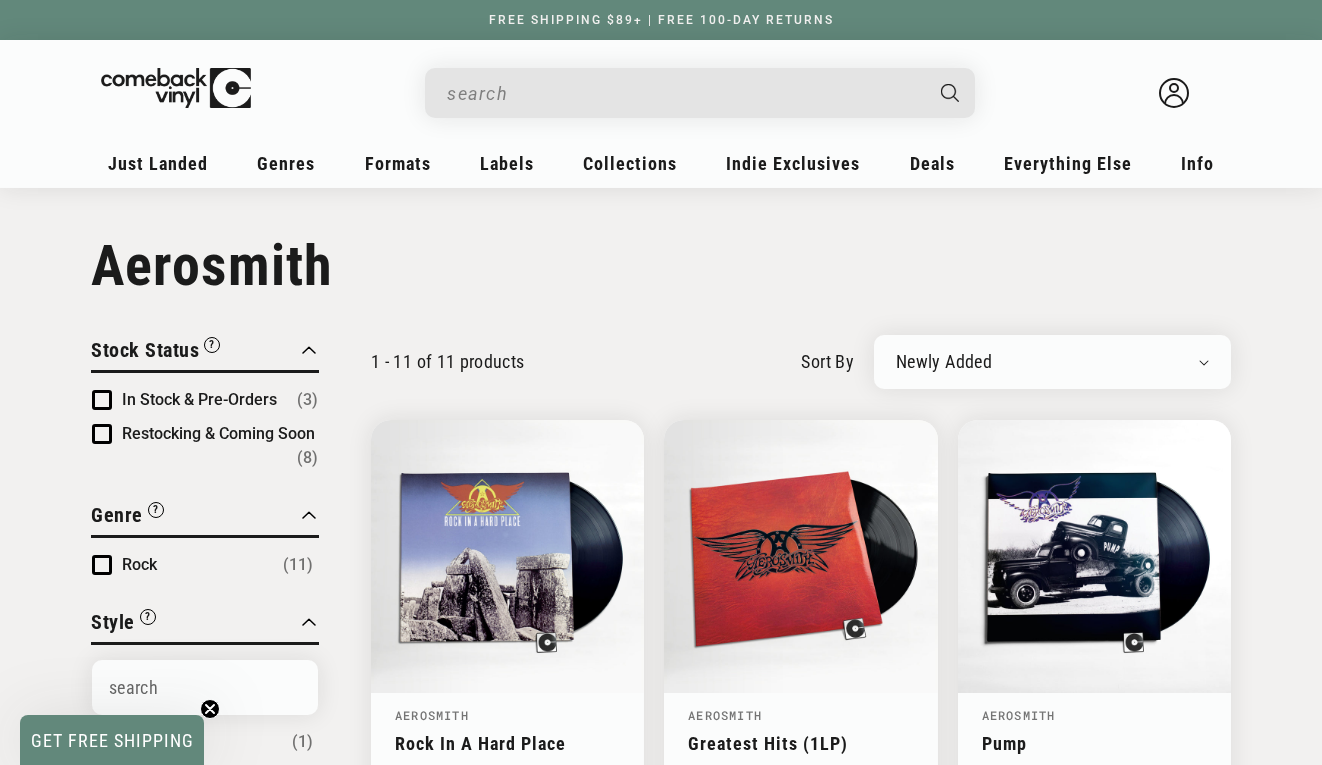 scroll, scrollTop: 0, scrollLeft: 0, axis: both 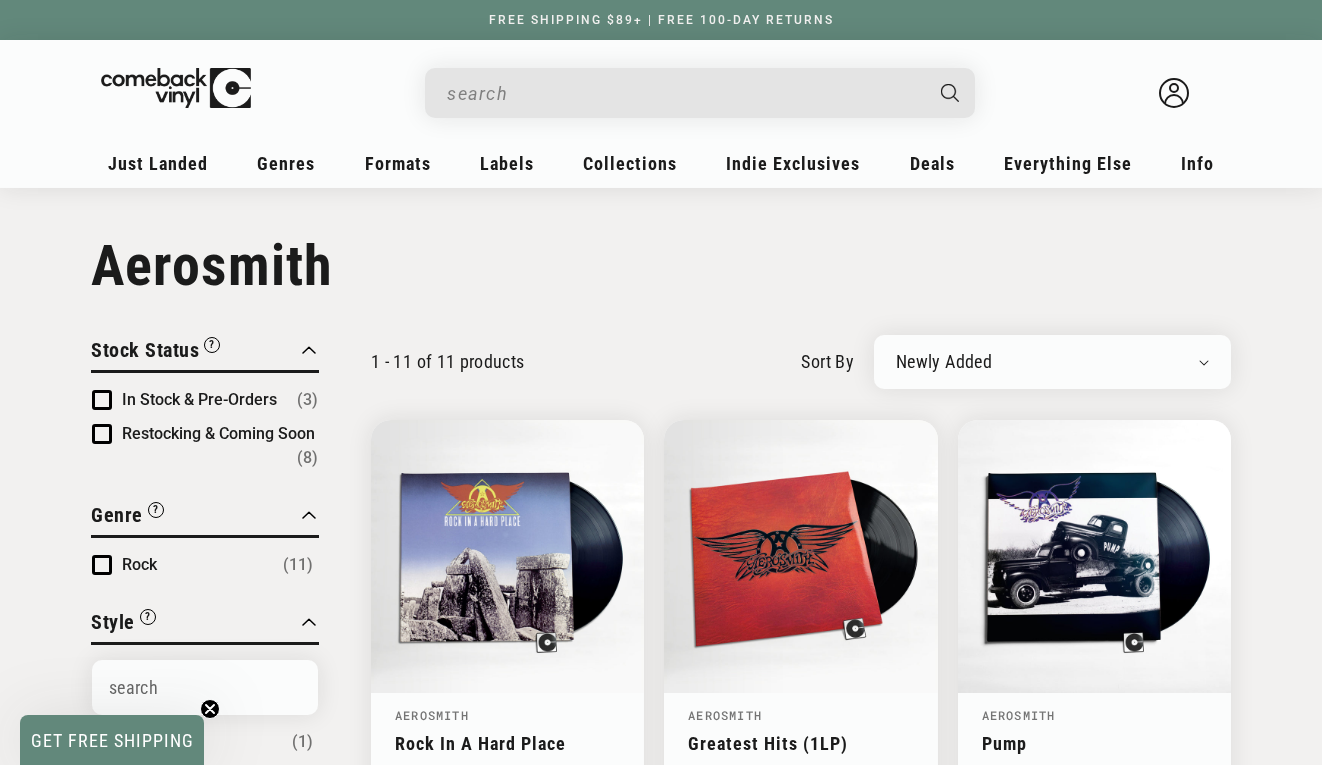 click at bounding box center (684, 93) 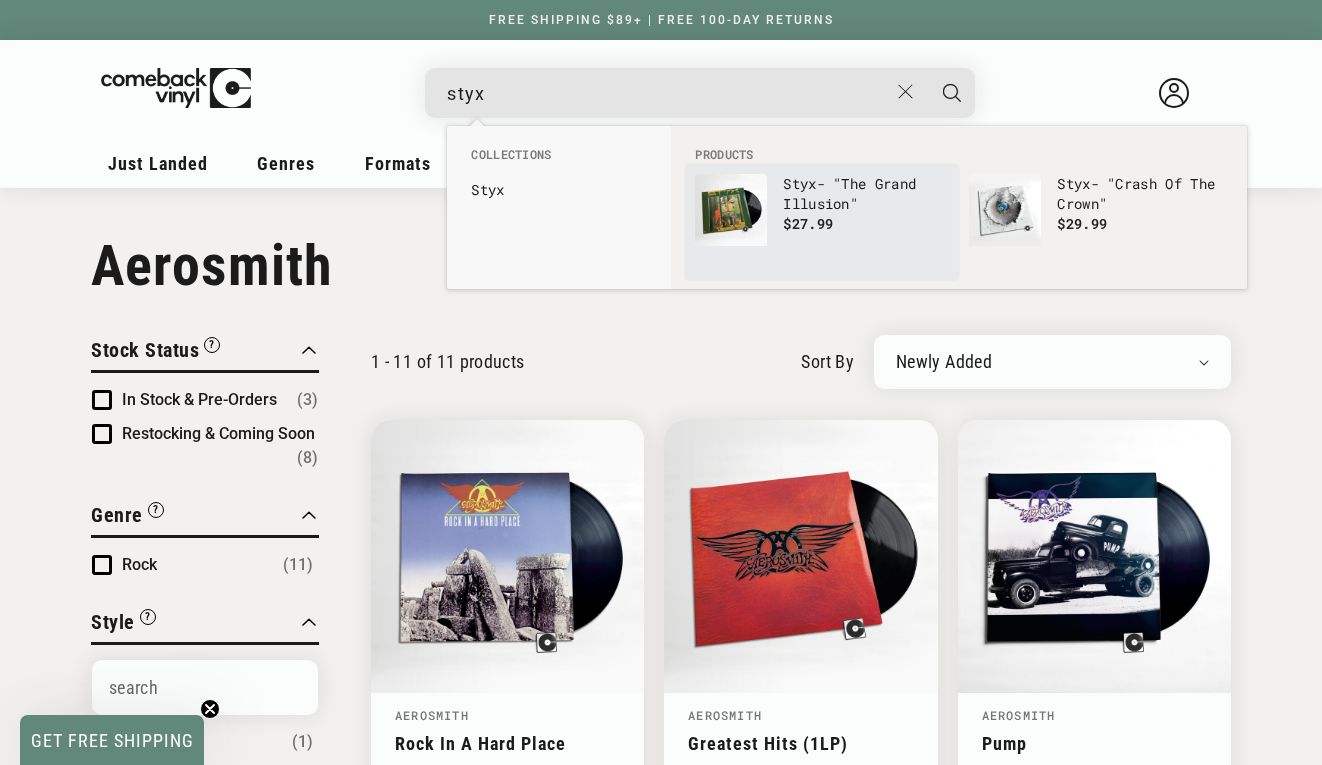 type on "styx" 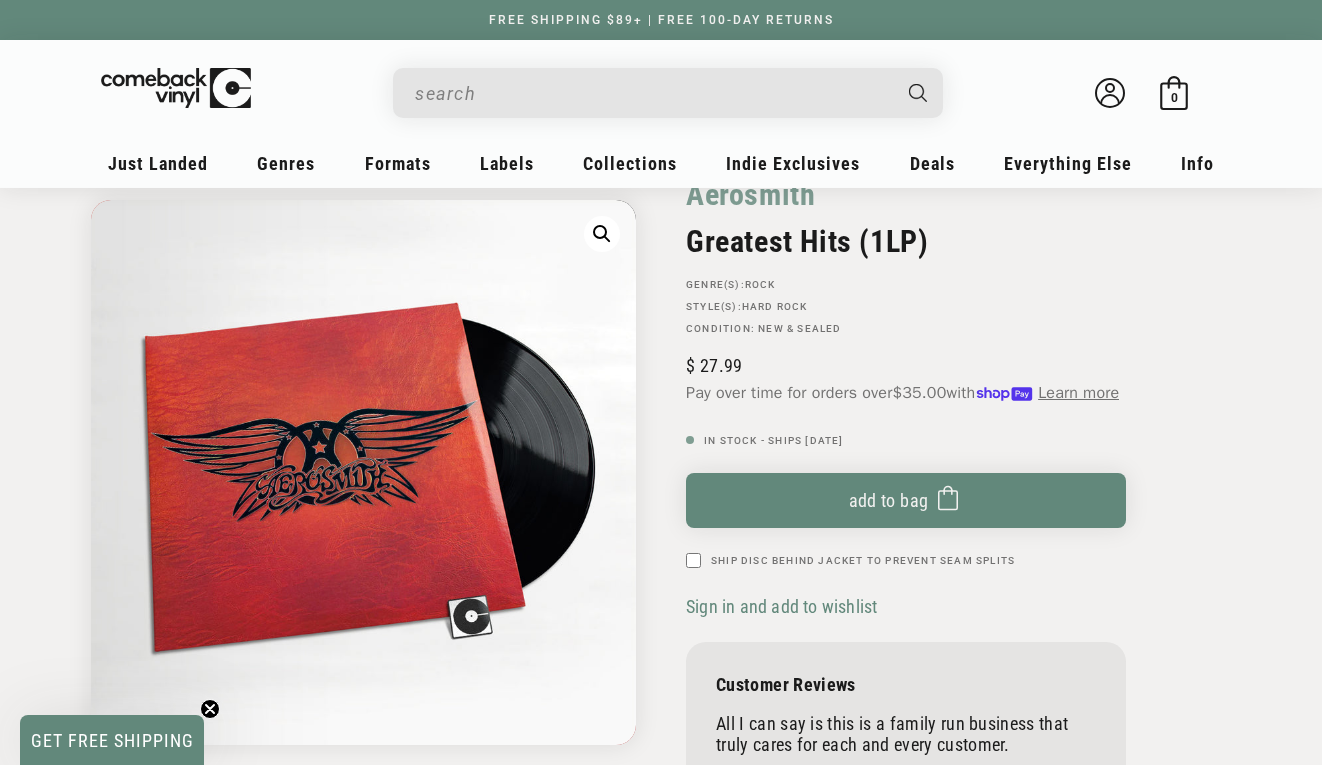 scroll, scrollTop: 121, scrollLeft: 0, axis: vertical 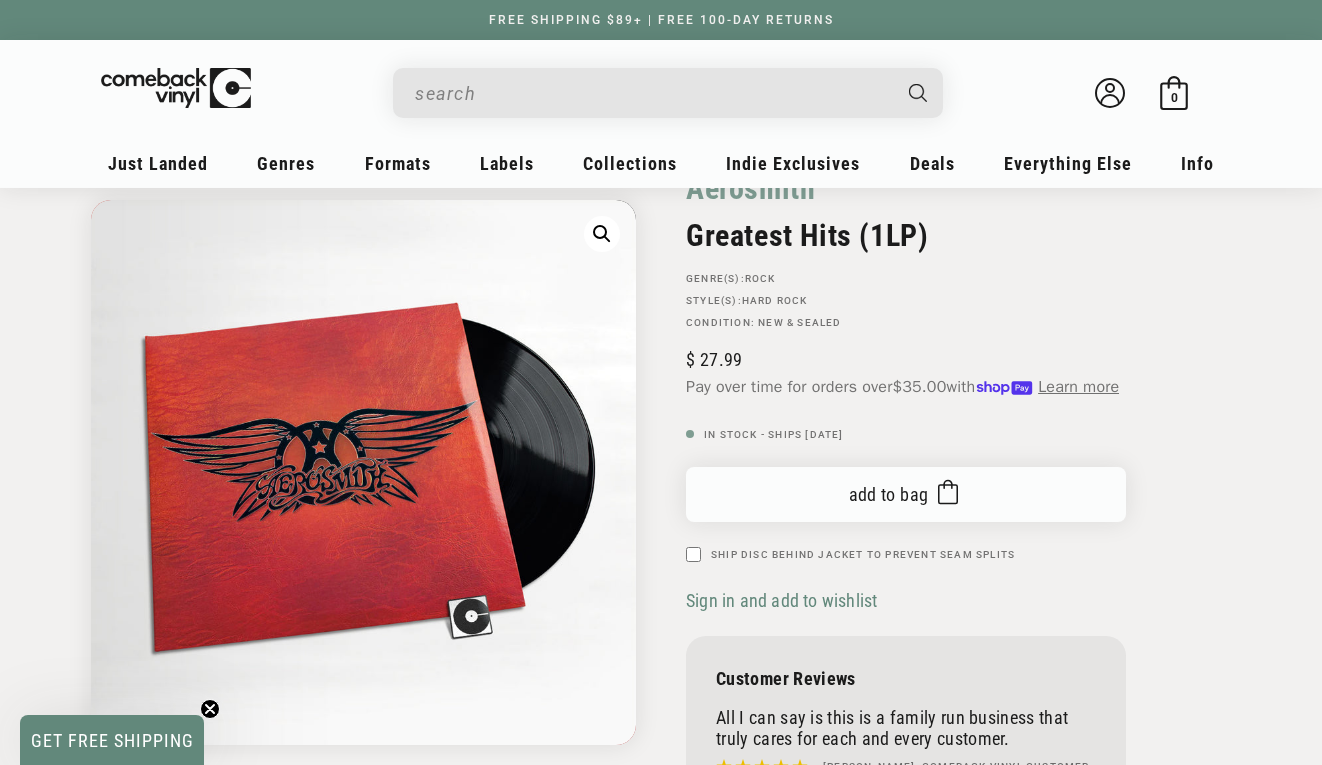 click on "Add to bag
Added to bag" at bounding box center [906, 494] 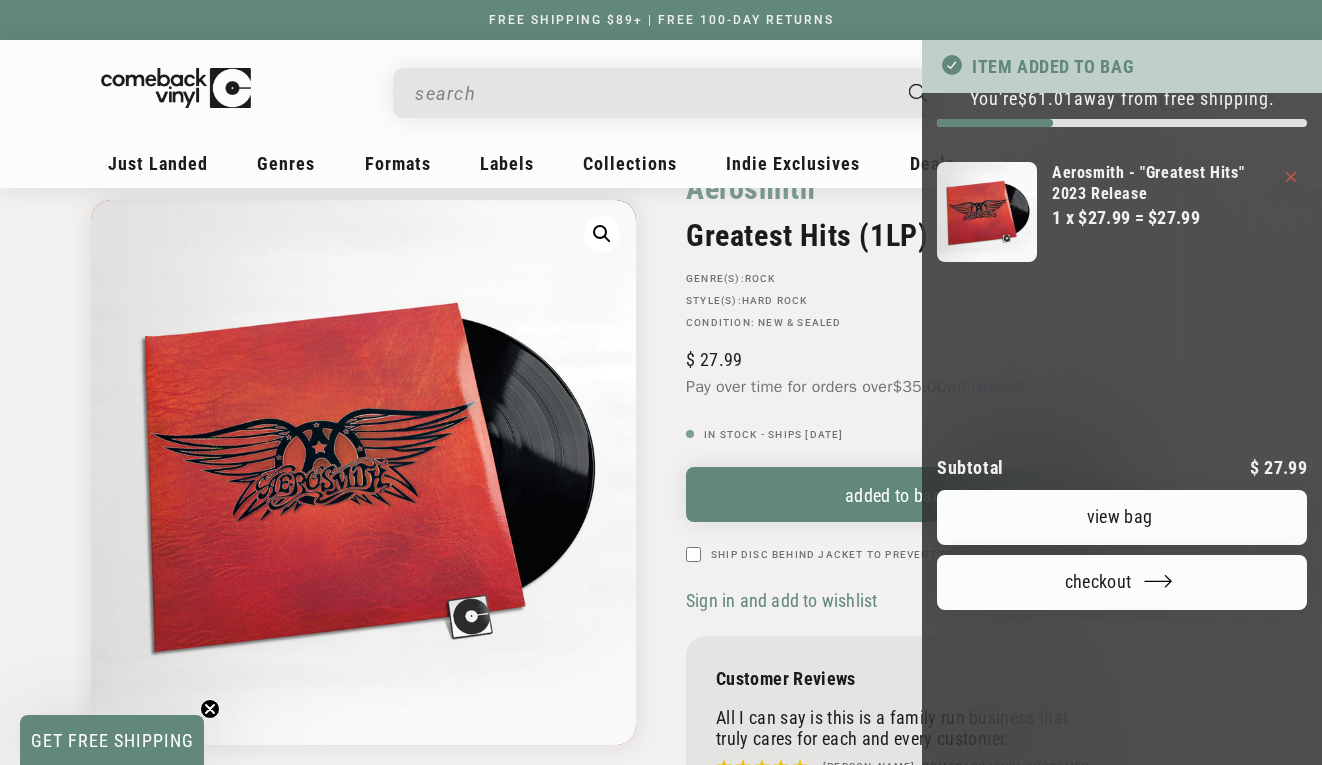 click at bounding box center [661, 382] 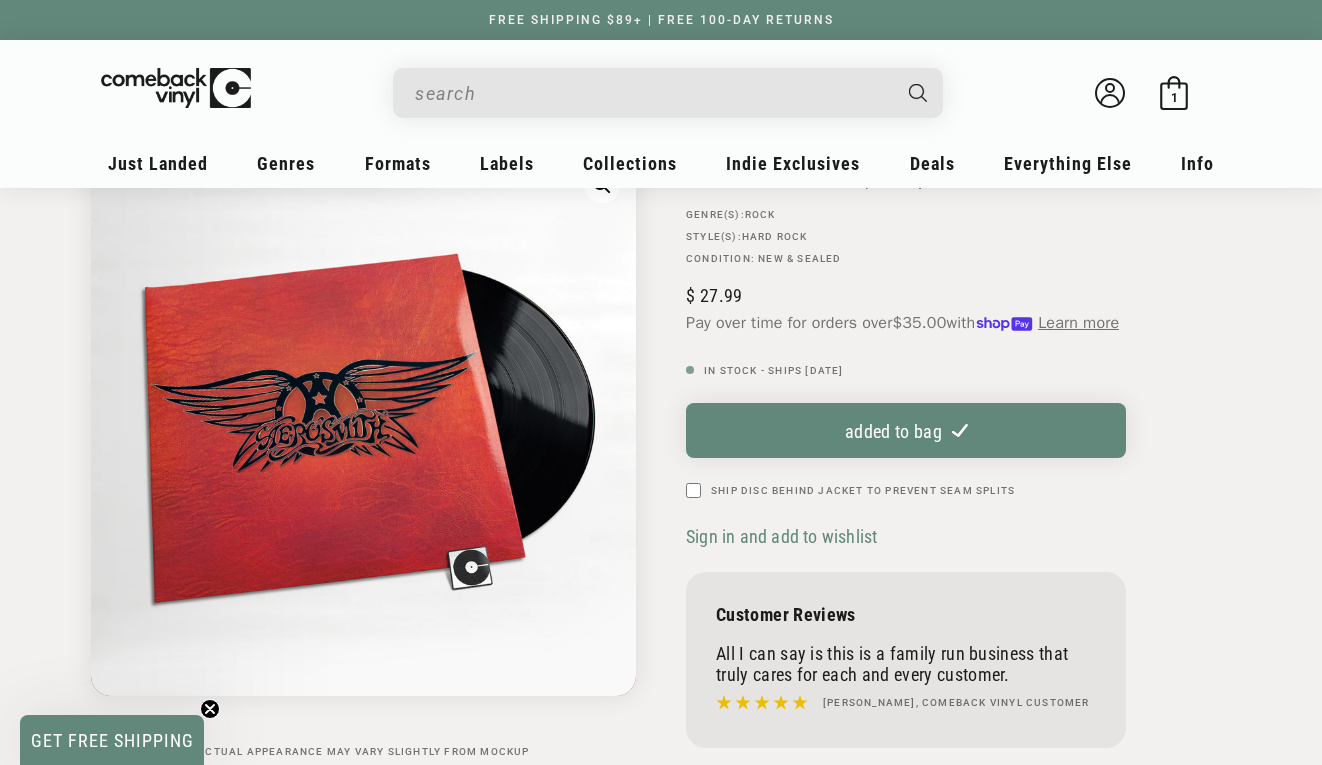 scroll, scrollTop: 188, scrollLeft: 0, axis: vertical 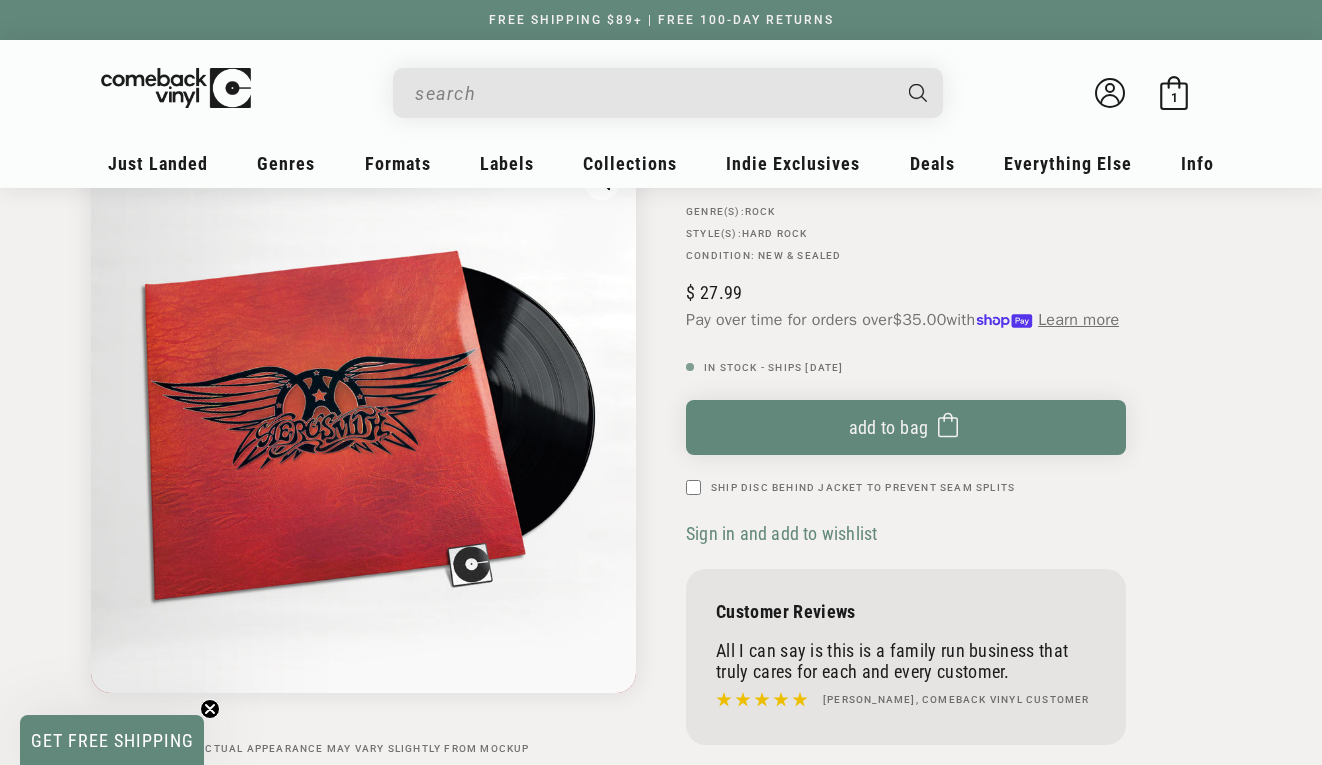 click at bounding box center (652, 93) 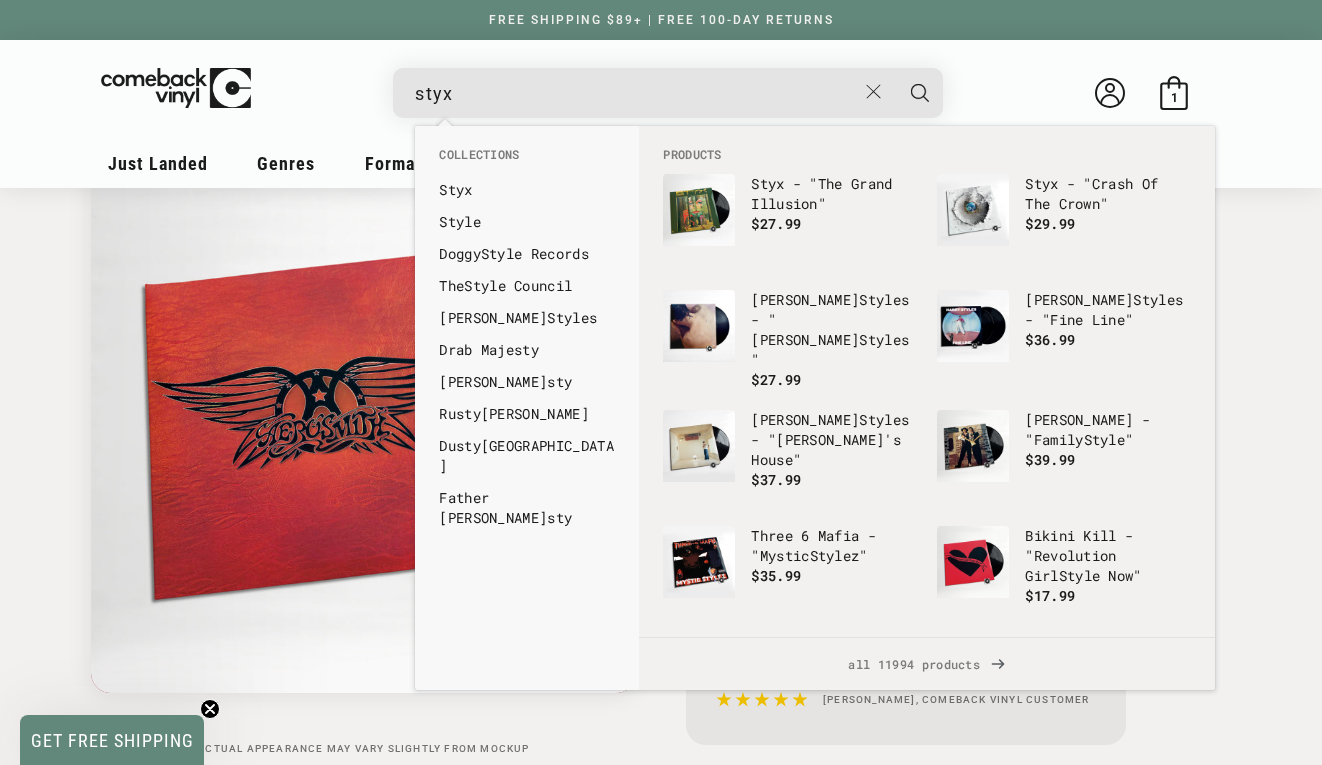 click at bounding box center [920, 93] 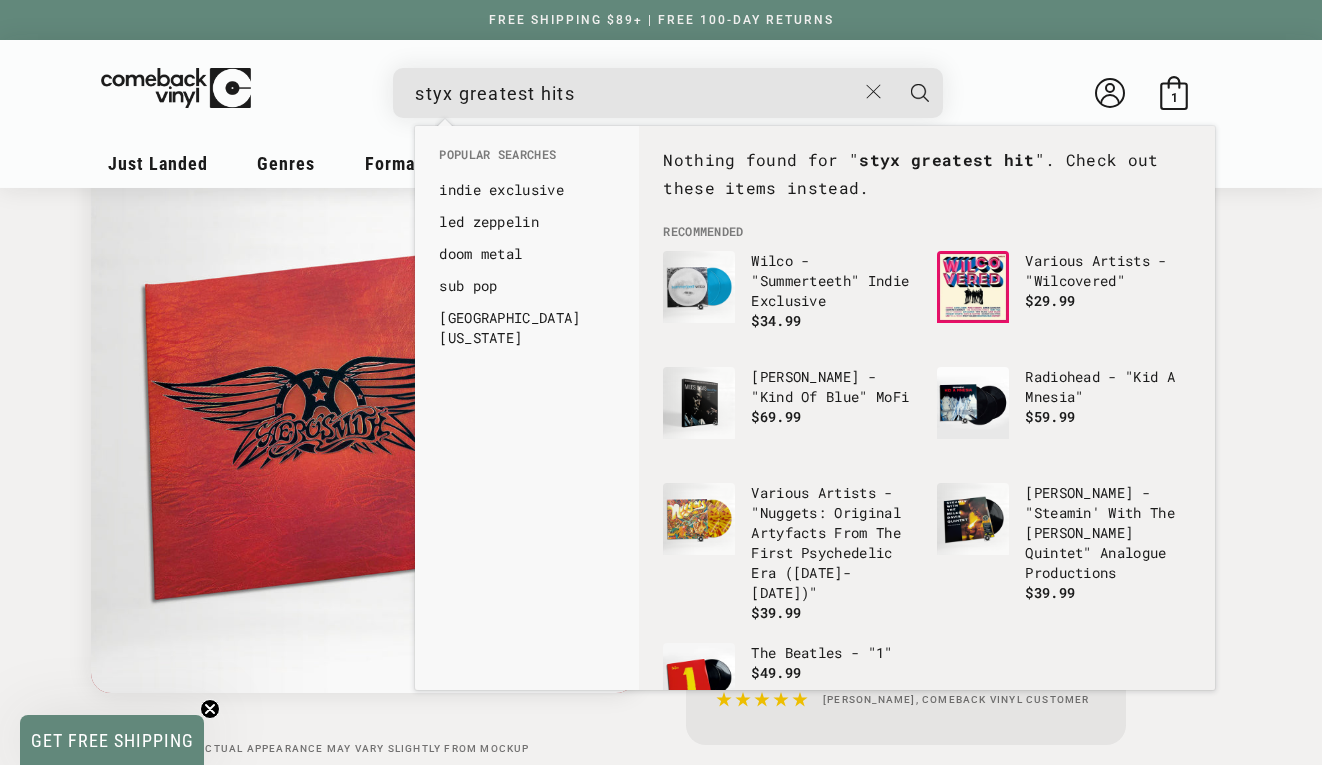 click at bounding box center (920, 93) 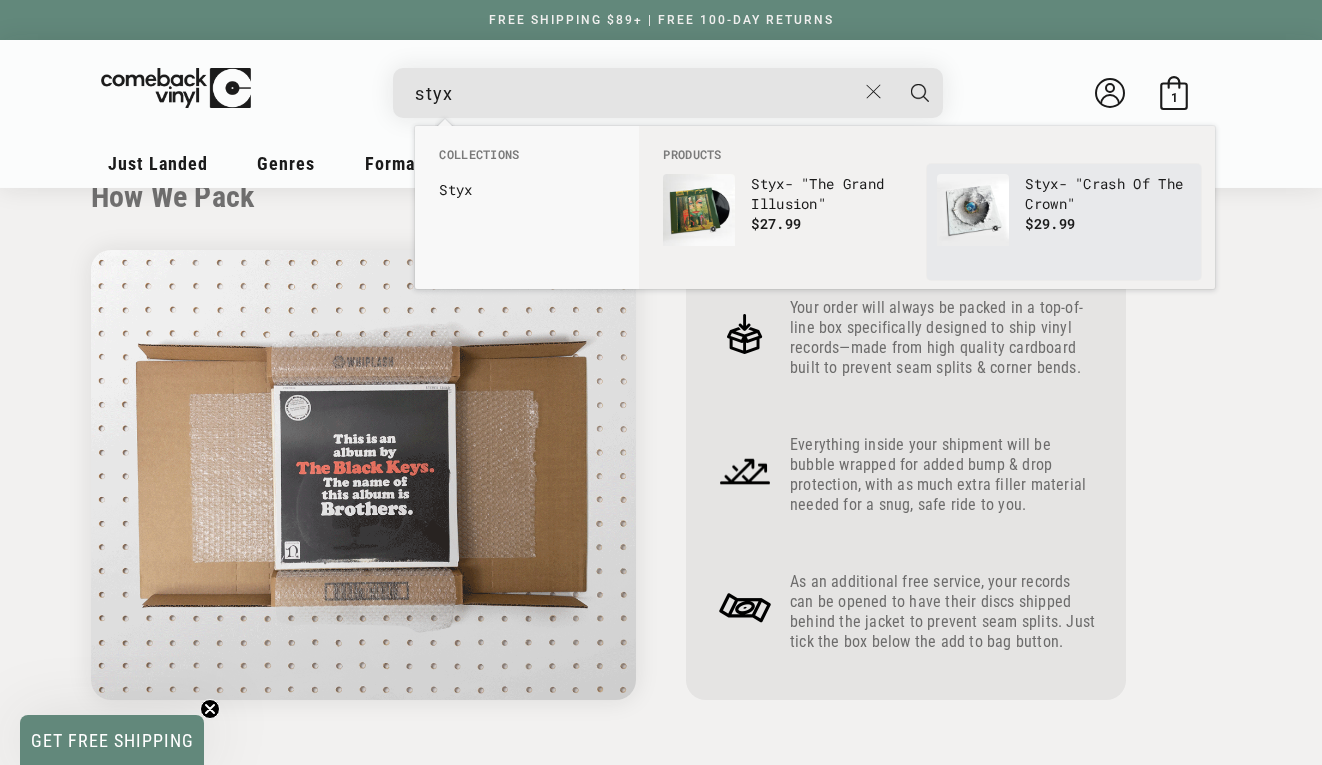 scroll, scrollTop: 788, scrollLeft: 0, axis: vertical 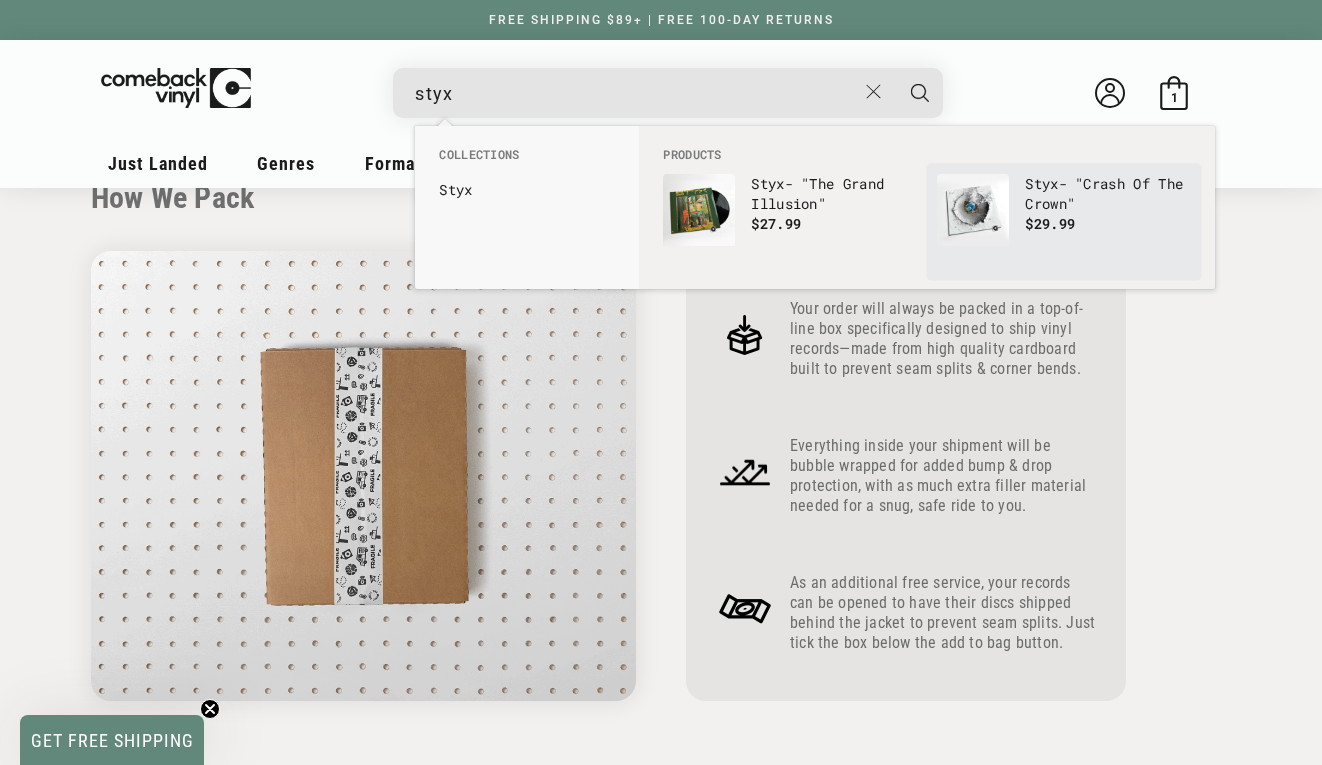 type on "styx" 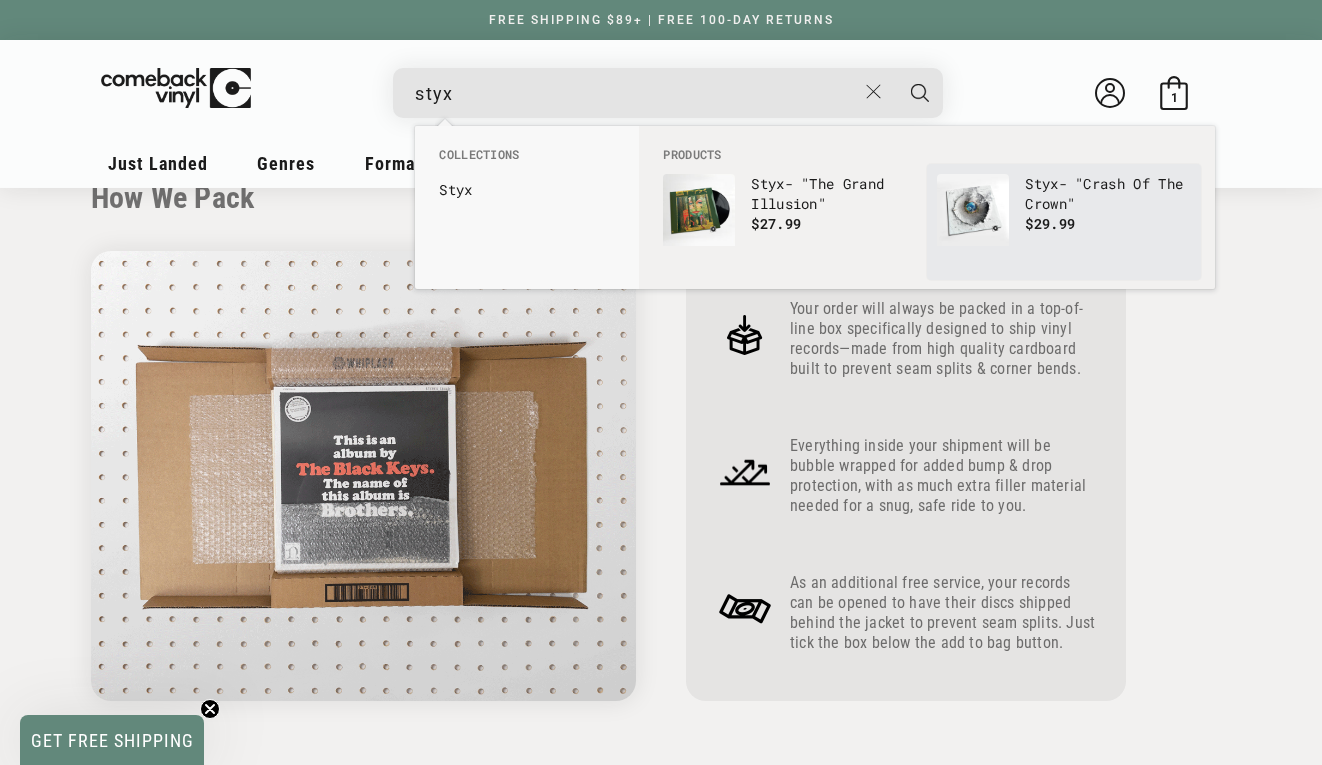 click on "Styx  - "Crash Of The Crown"" at bounding box center (1108, 194) 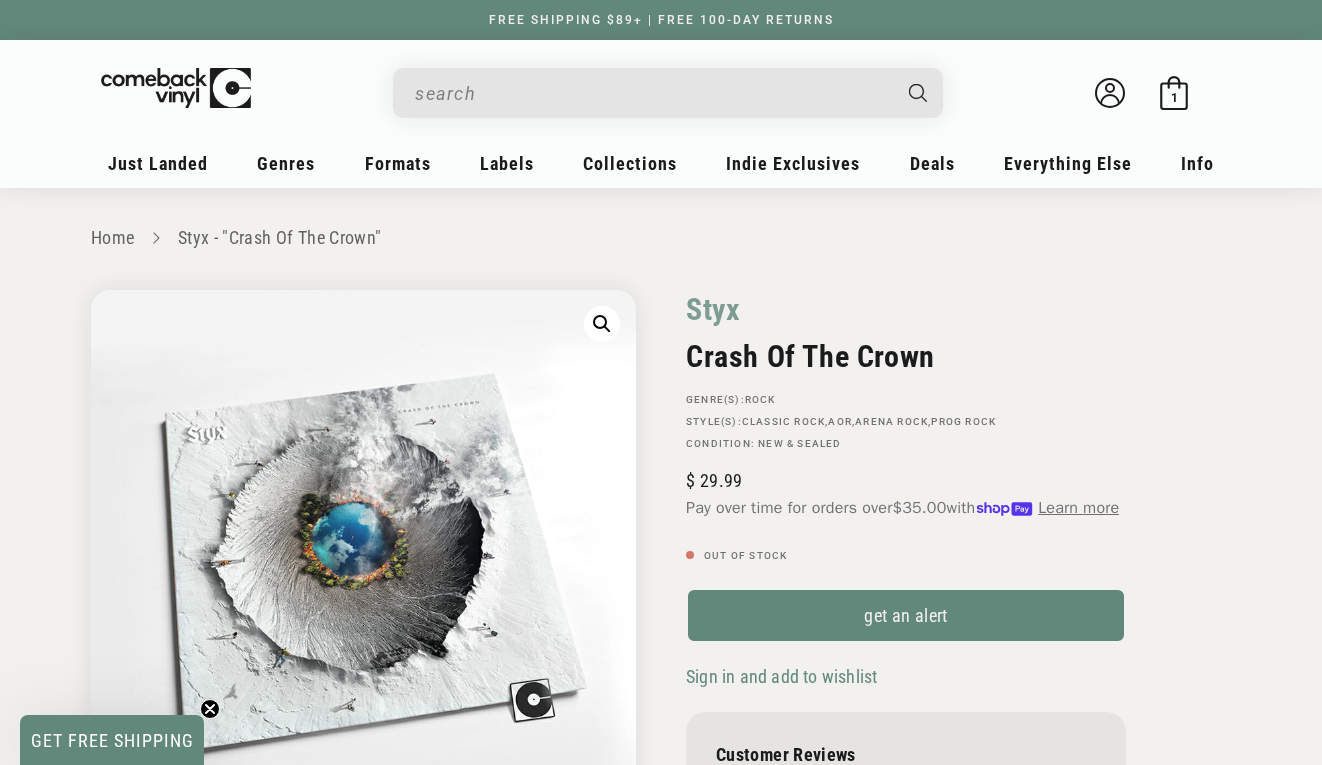 scroll, scrollTop: 0, scrollLeft: 0, axis: both 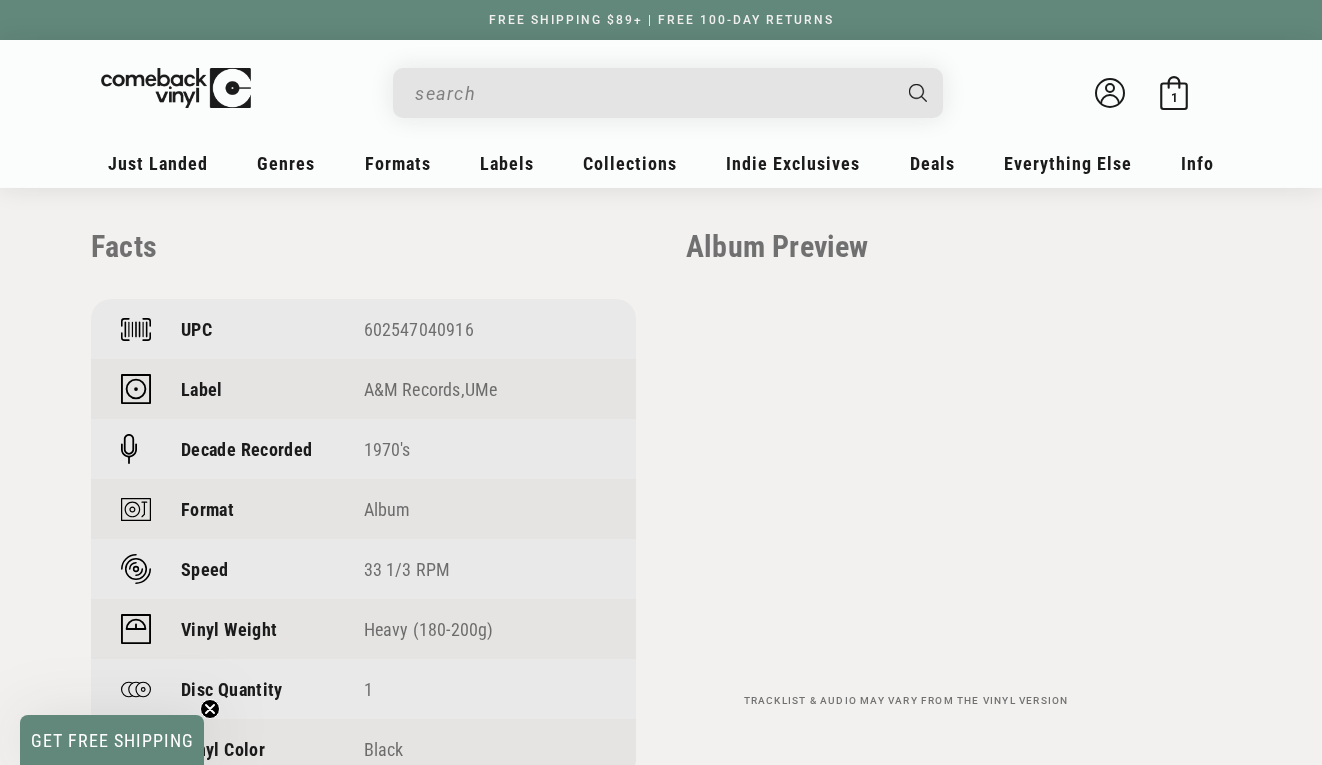 click at bounding box center (652, 93) 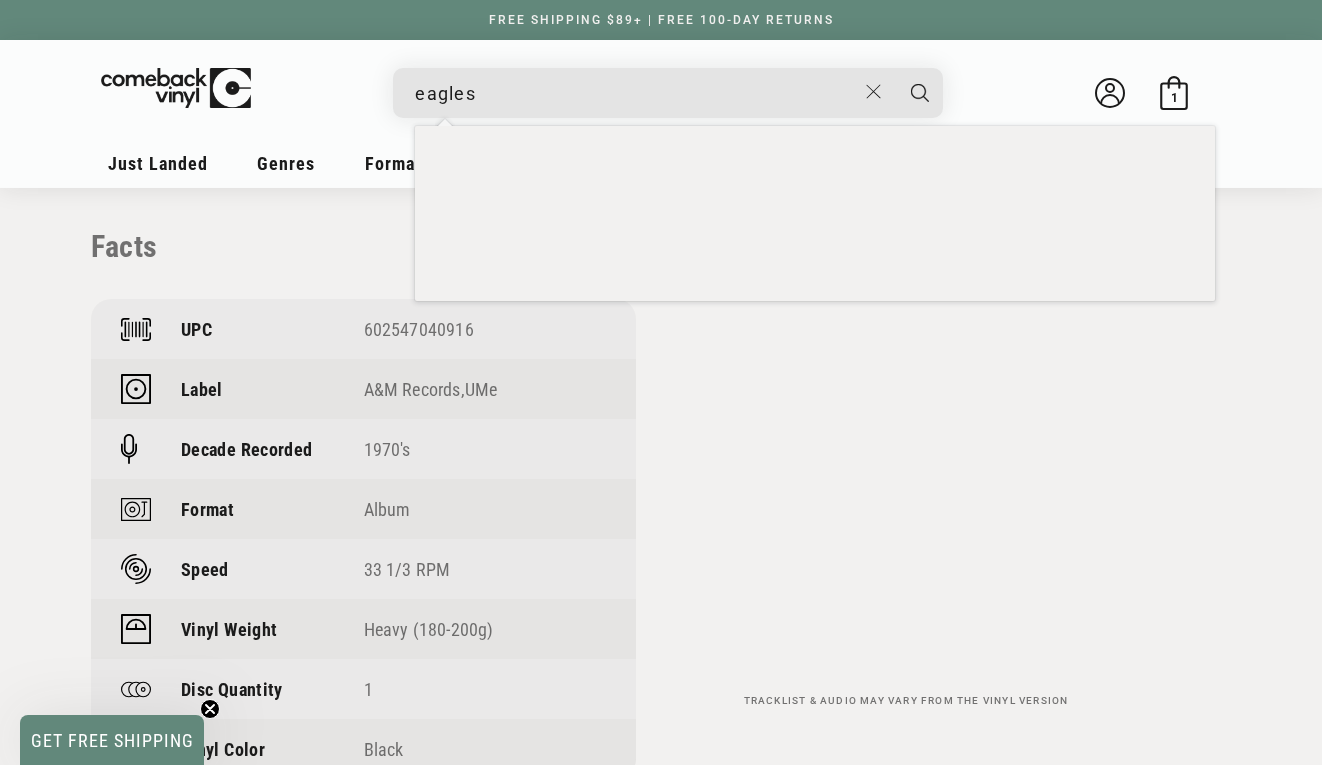 type on "eagles" 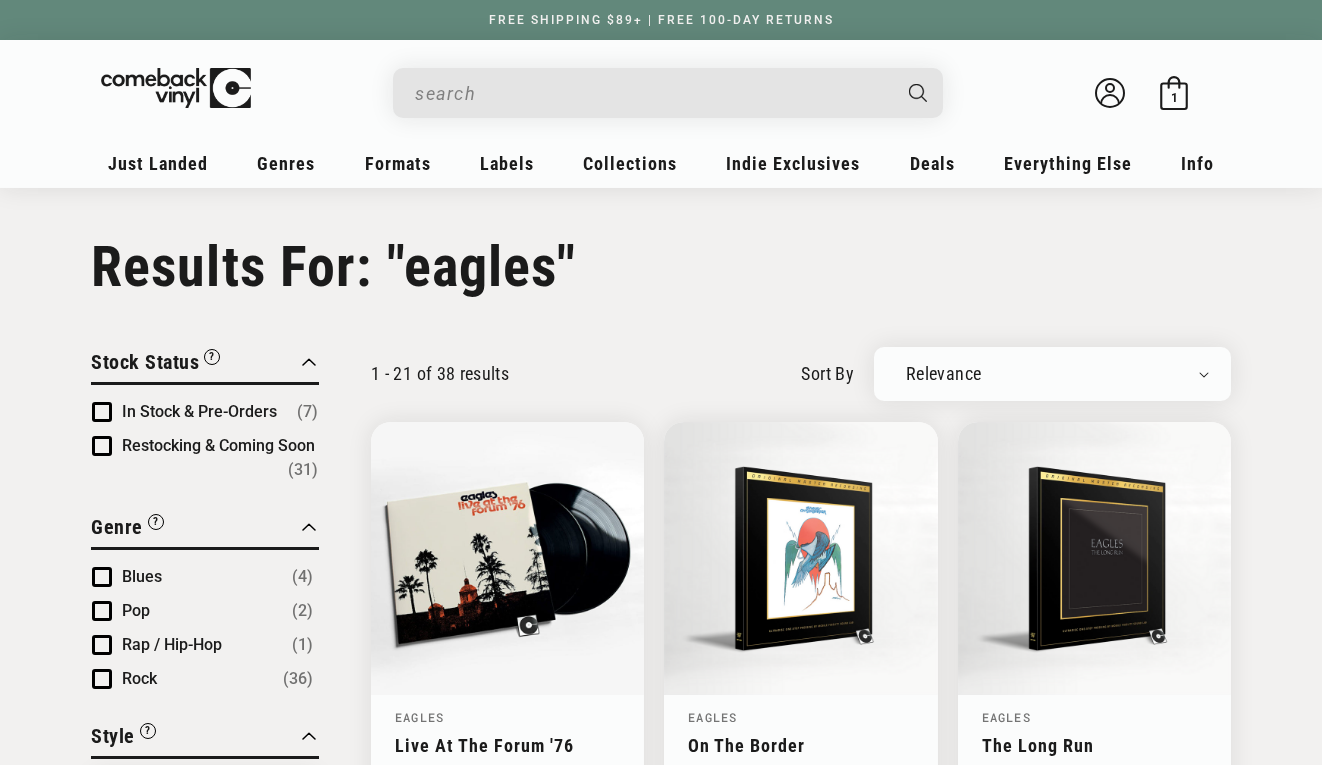 scroll, scrollTop: 0, scrollLeft: 0, axis: both 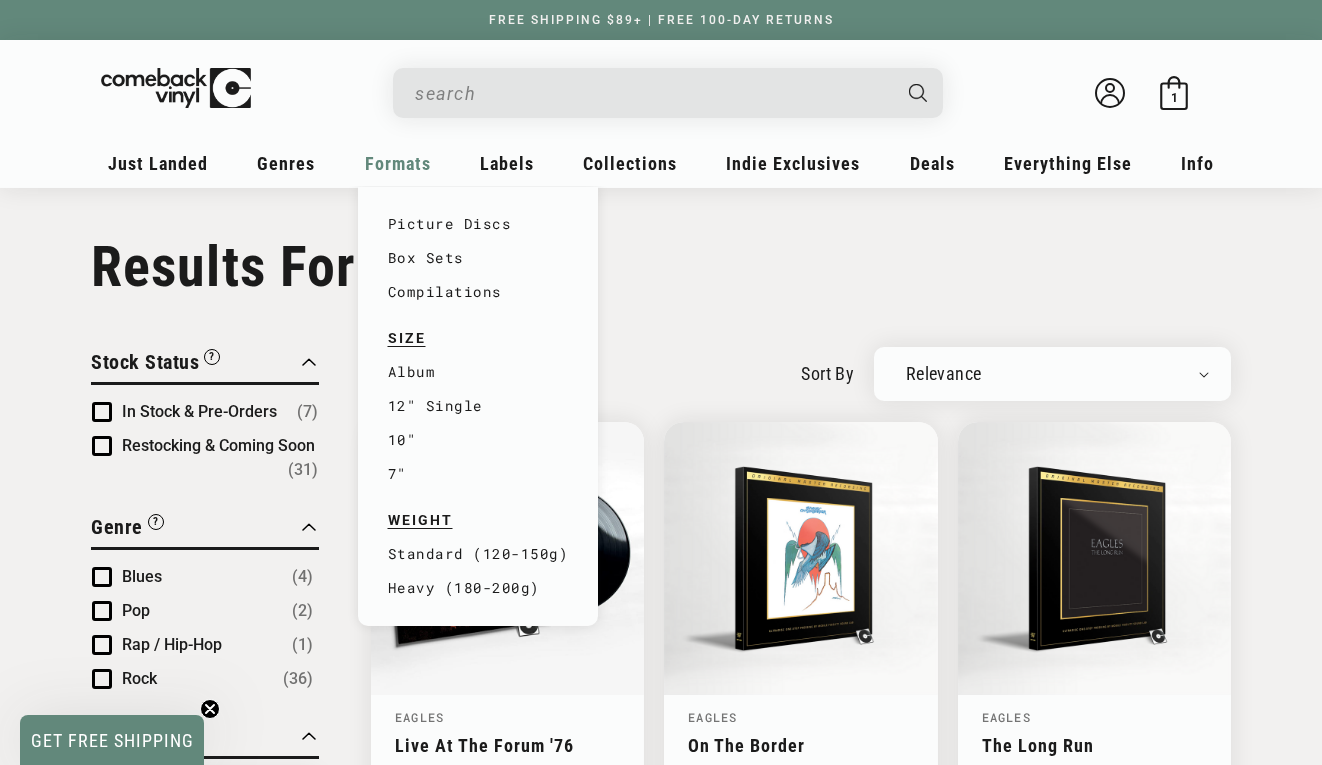 type on "eagles" 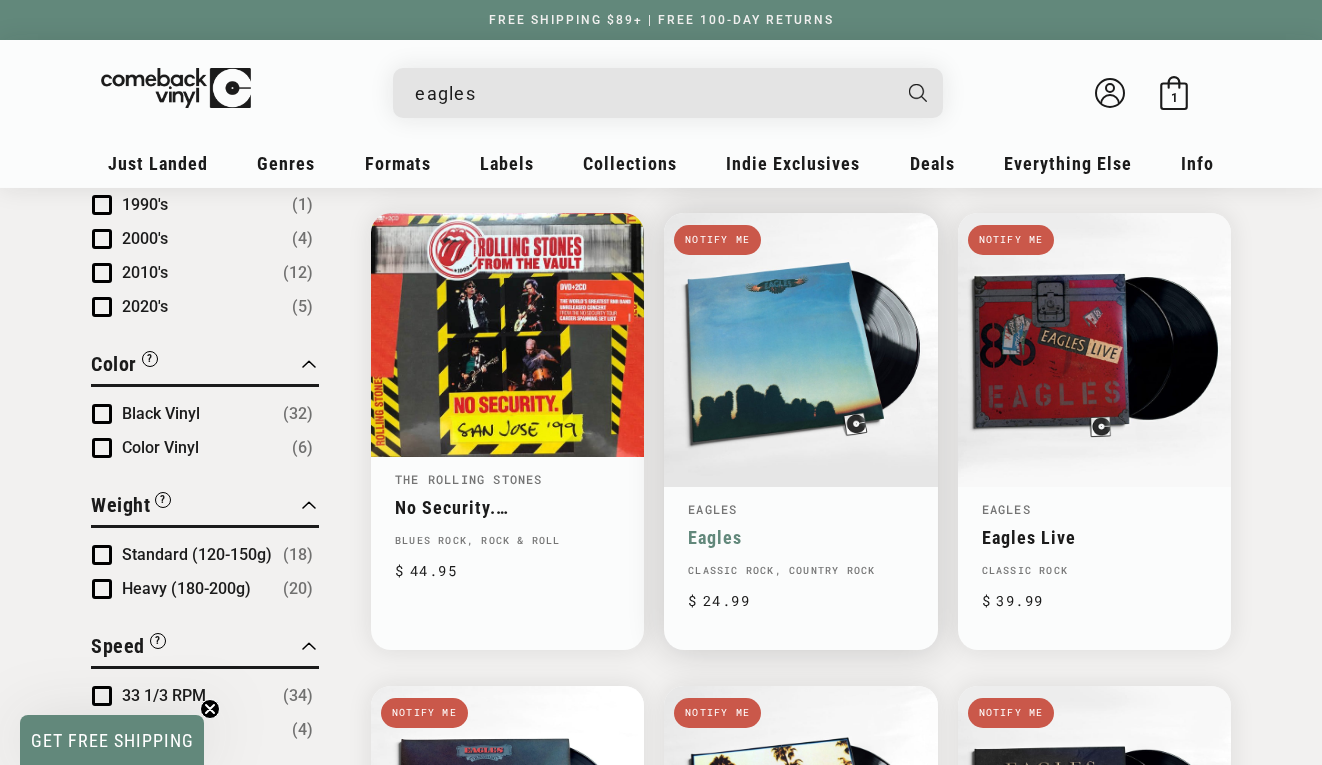 scroll, scrollTop: 1154, scrollLeft: 0, axis: vertical 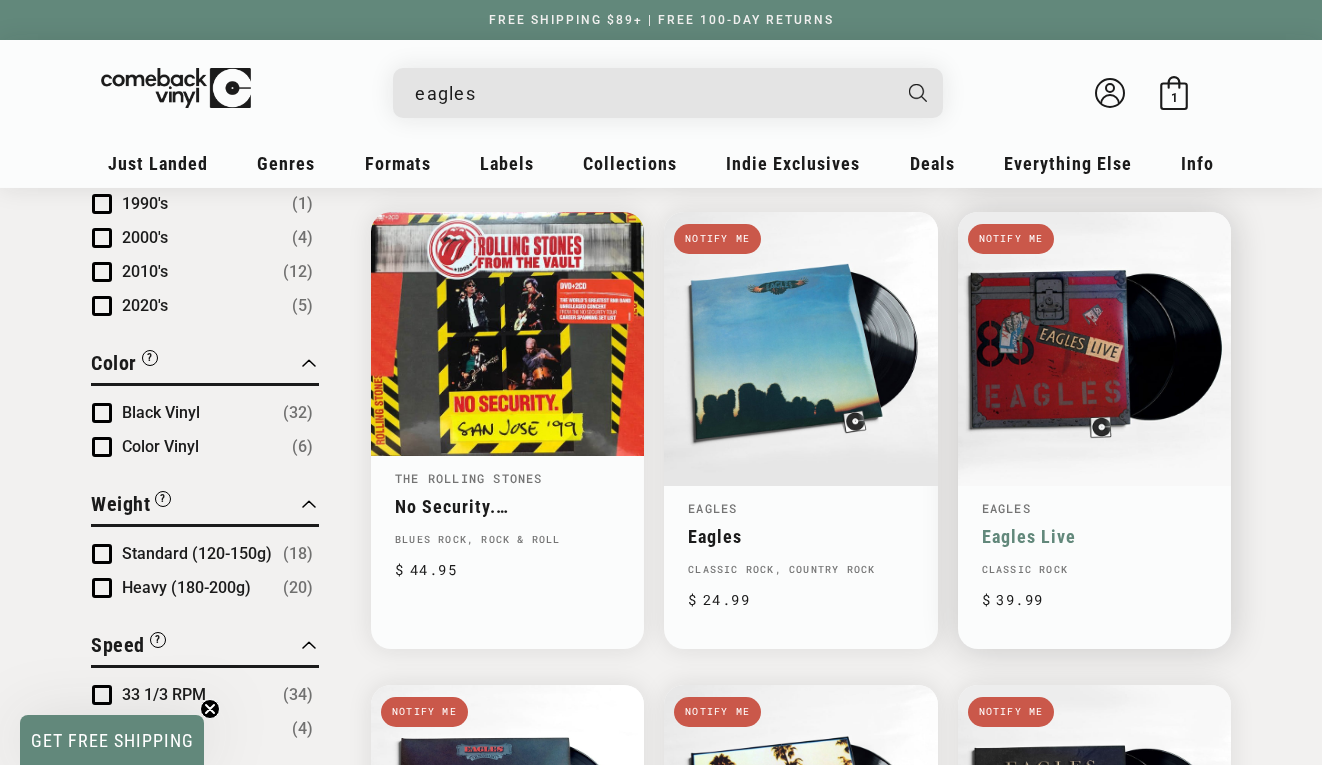 click on "Eagles Live" at bounding box center (1094, 536) 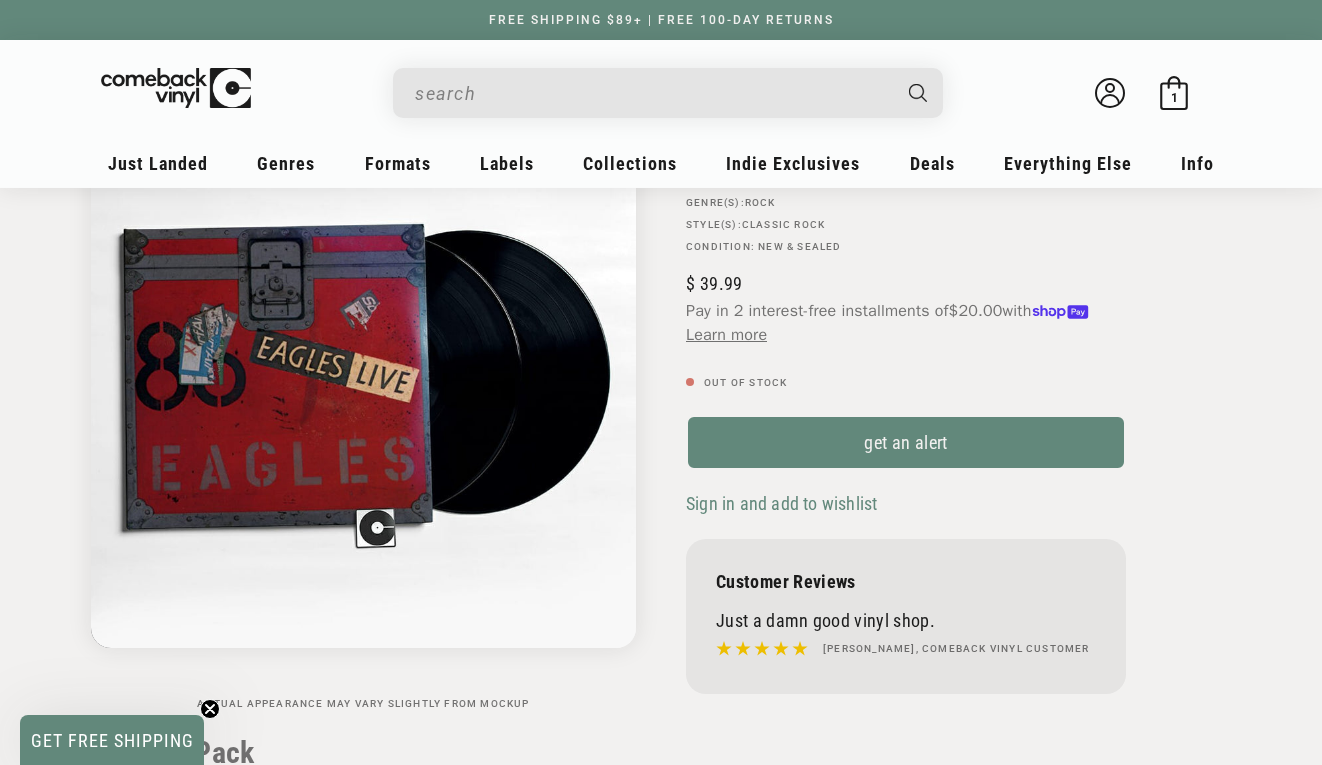 scroll, scrollTop: 198, scrollLeft: 0, axis: vertical 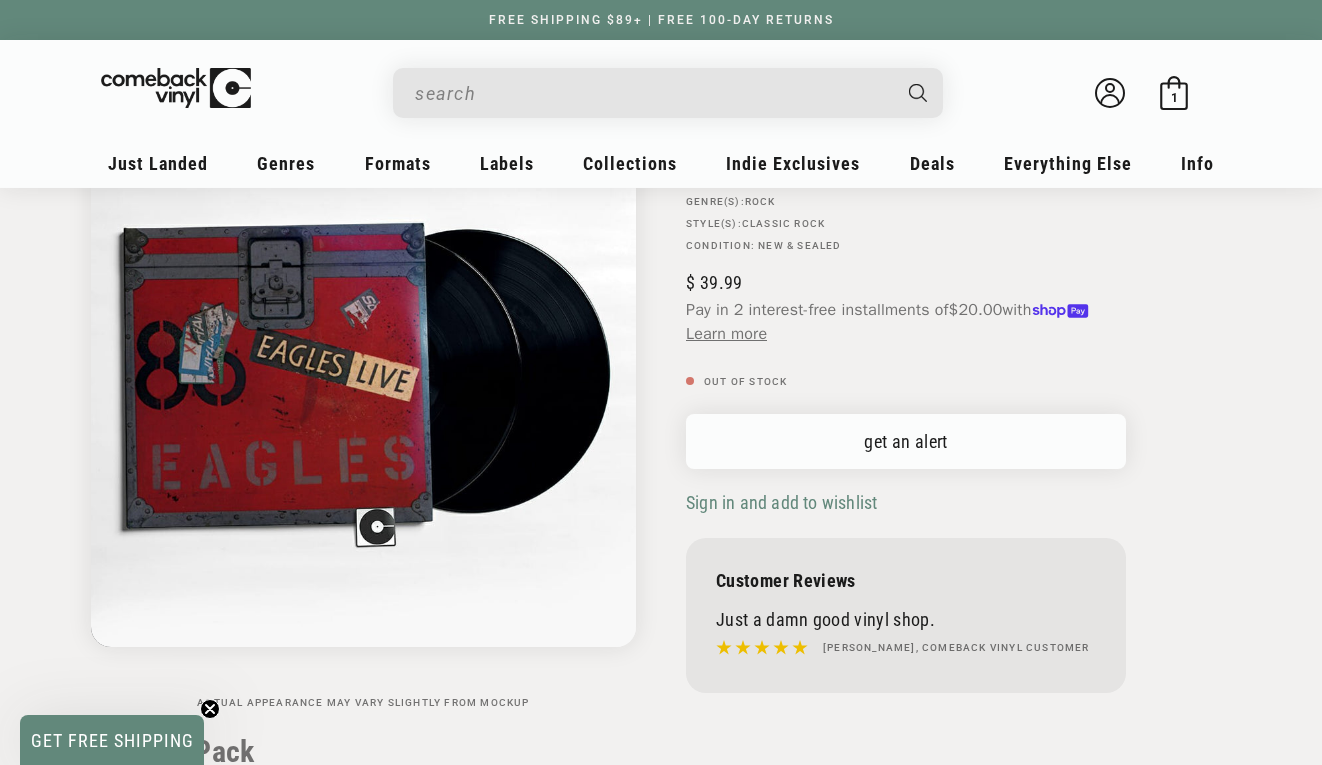 click on "get an alert" at bounding box center [906, 441] 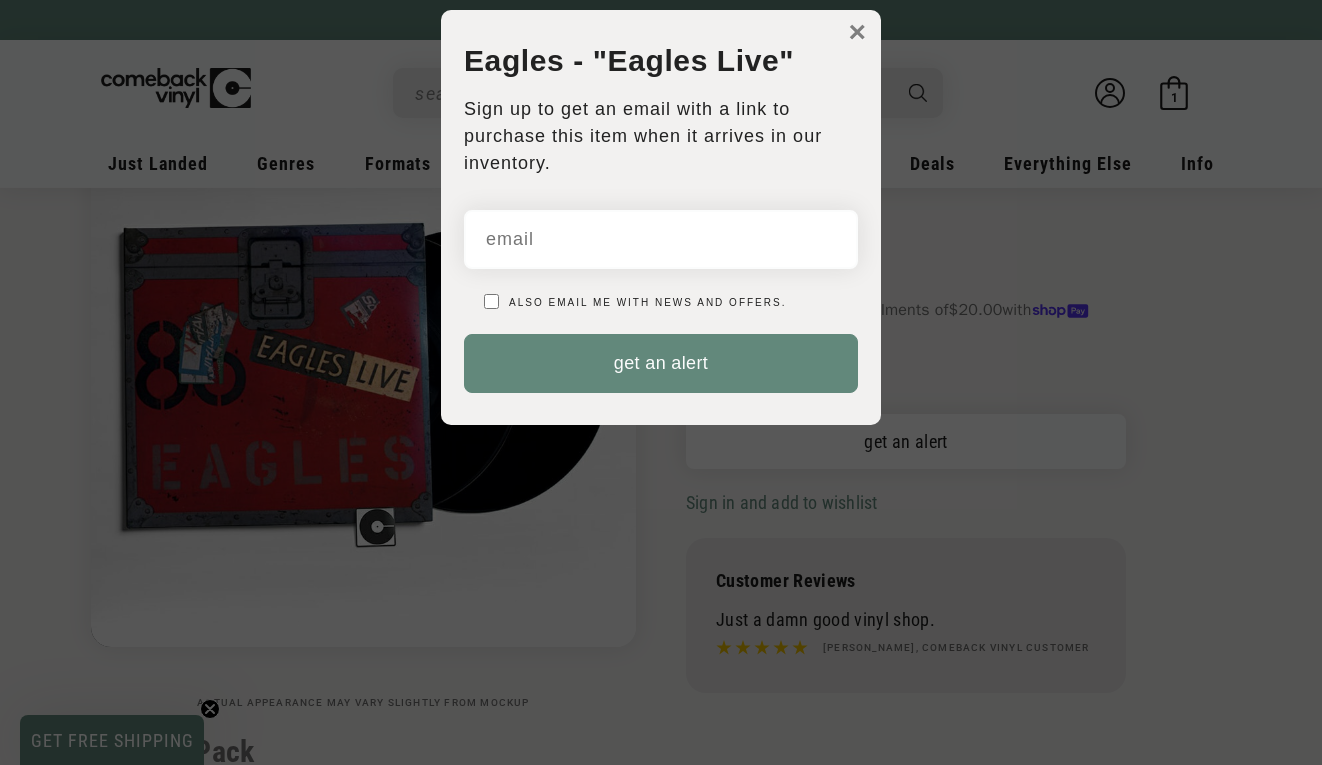 scroll, scrollTop: 0, scrollLeft: 0, axis: both 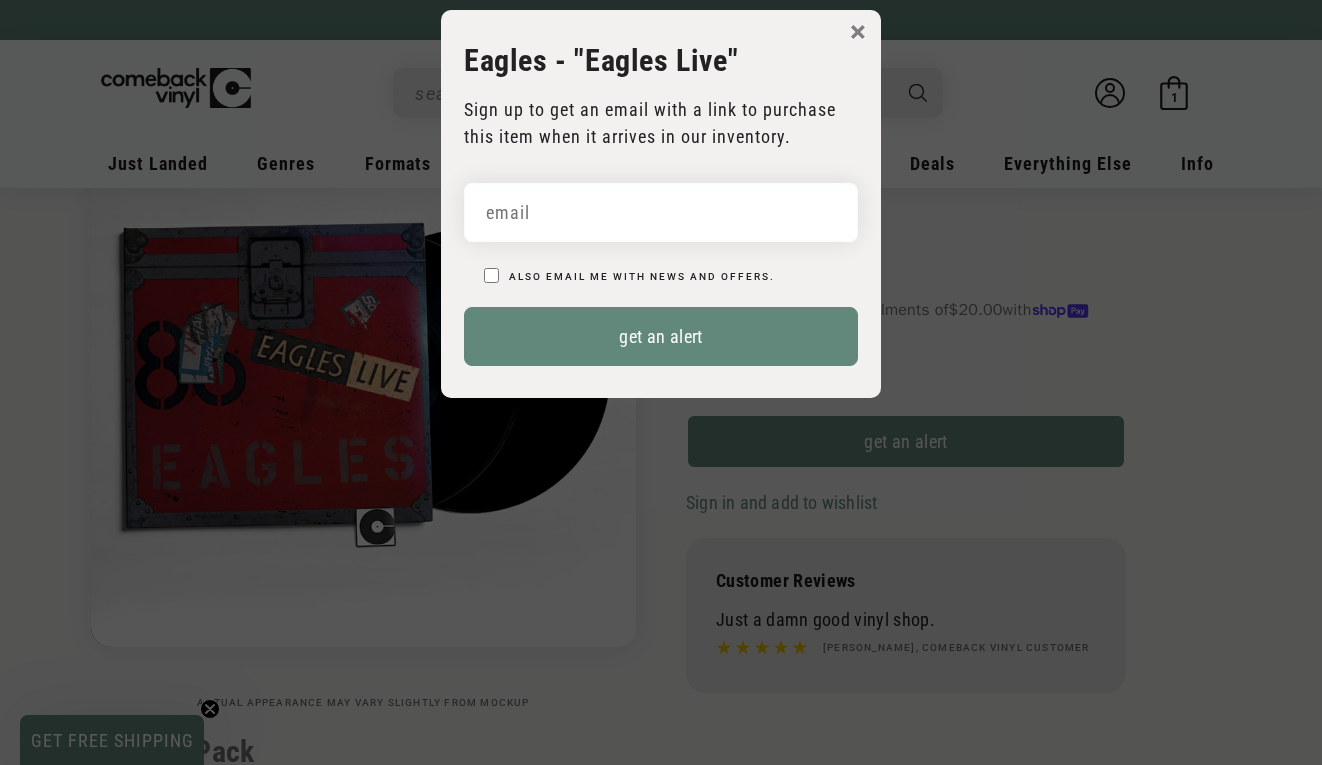 click on "× Eagles - "Eagles Live" Sign up to get an email with a link to purchase this item when it arrives in our inventory. Default Title Also email me with news and offers. get an alert You're in! We'll let you know when it's in stock.  Close" at bounding box center (661, 204) 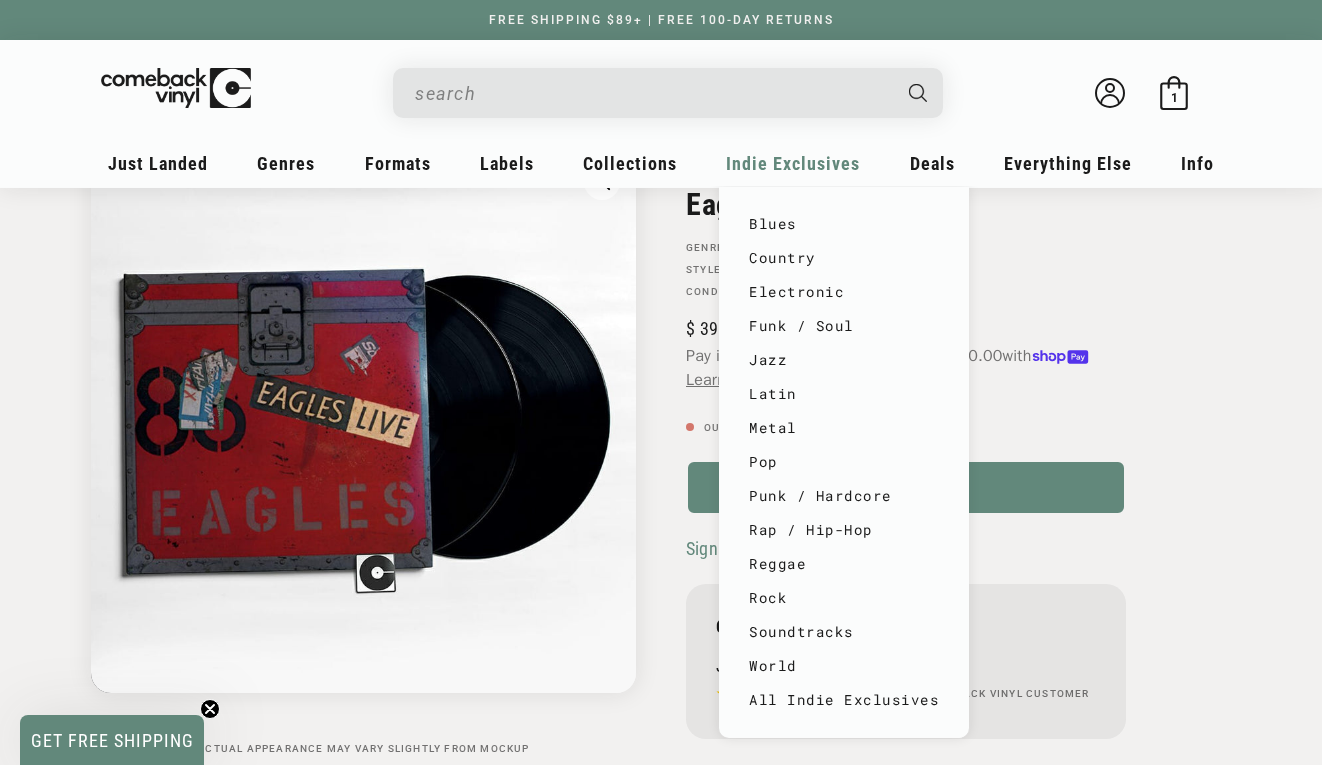 scroll, scrollTop: 148, scrollLeft: 0, axis: vertical 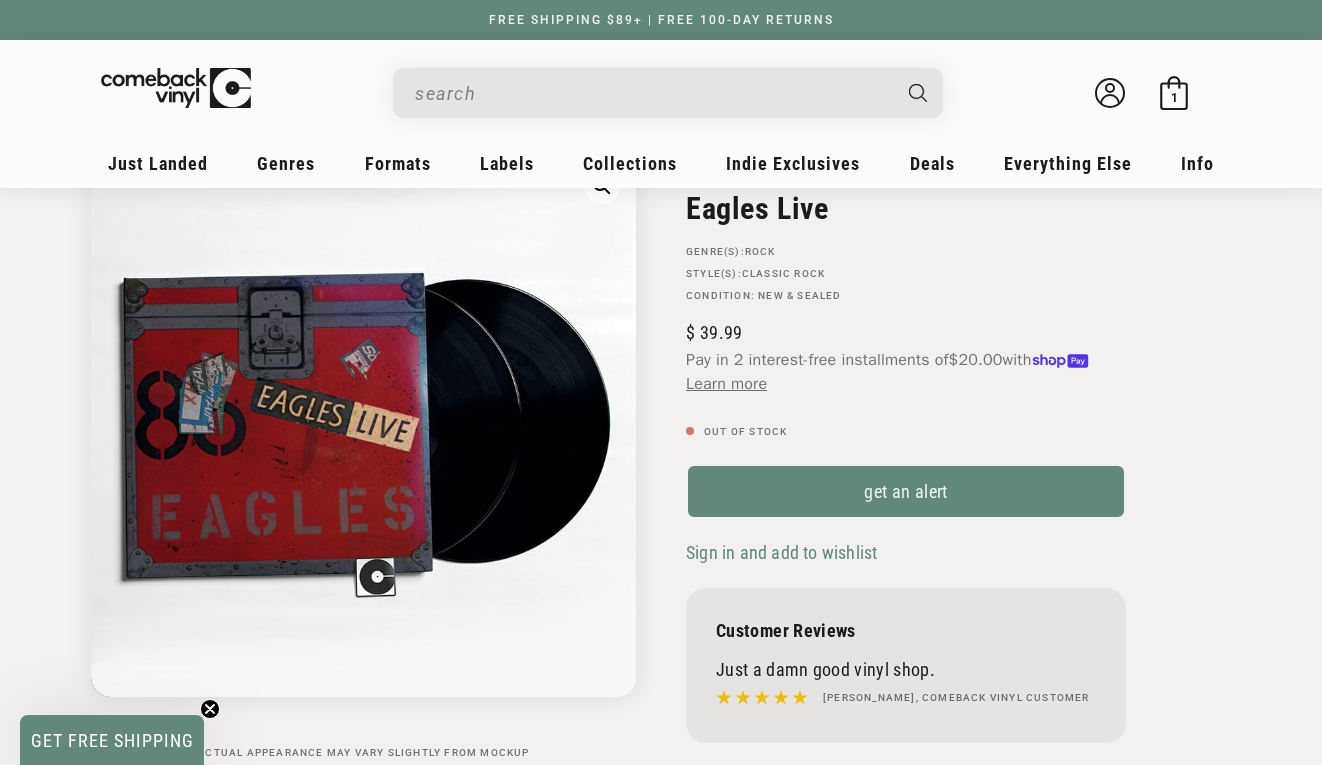 click at bounding box center (652, 93) 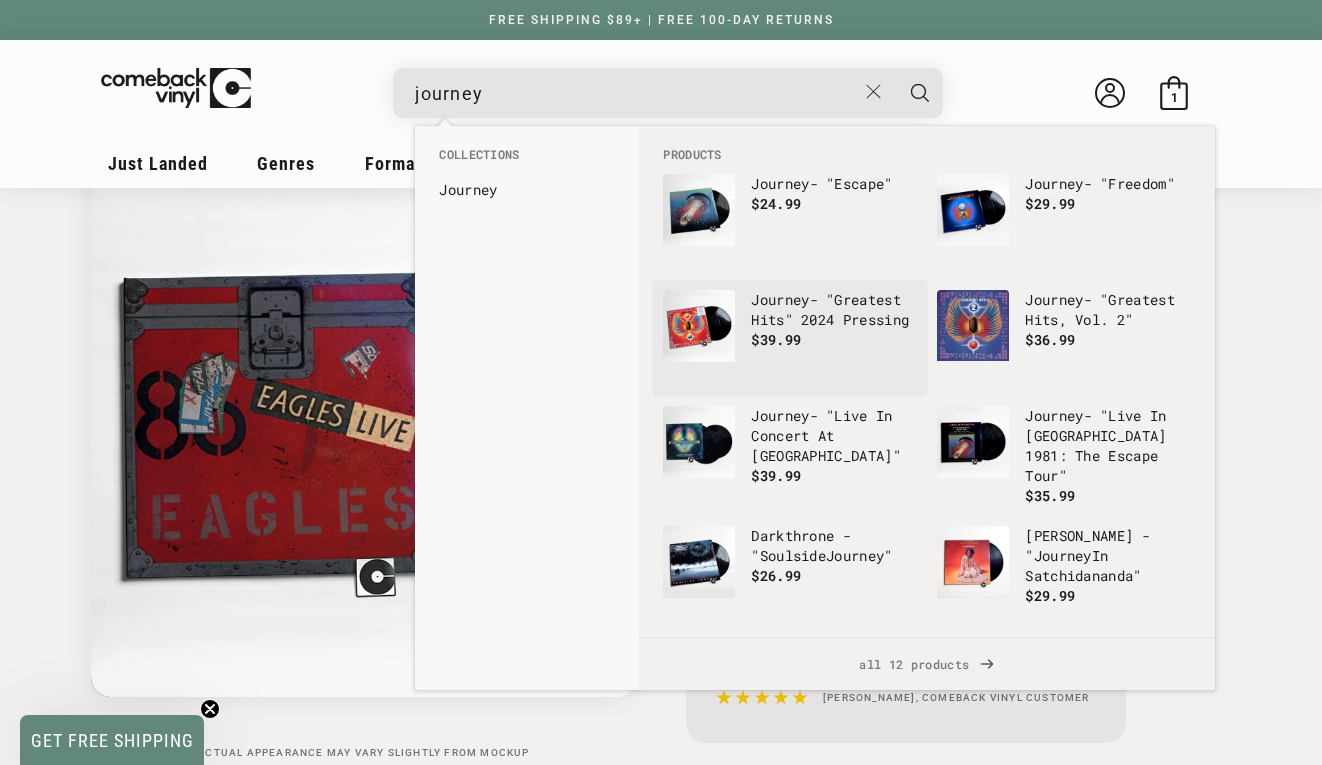 type on "journey" 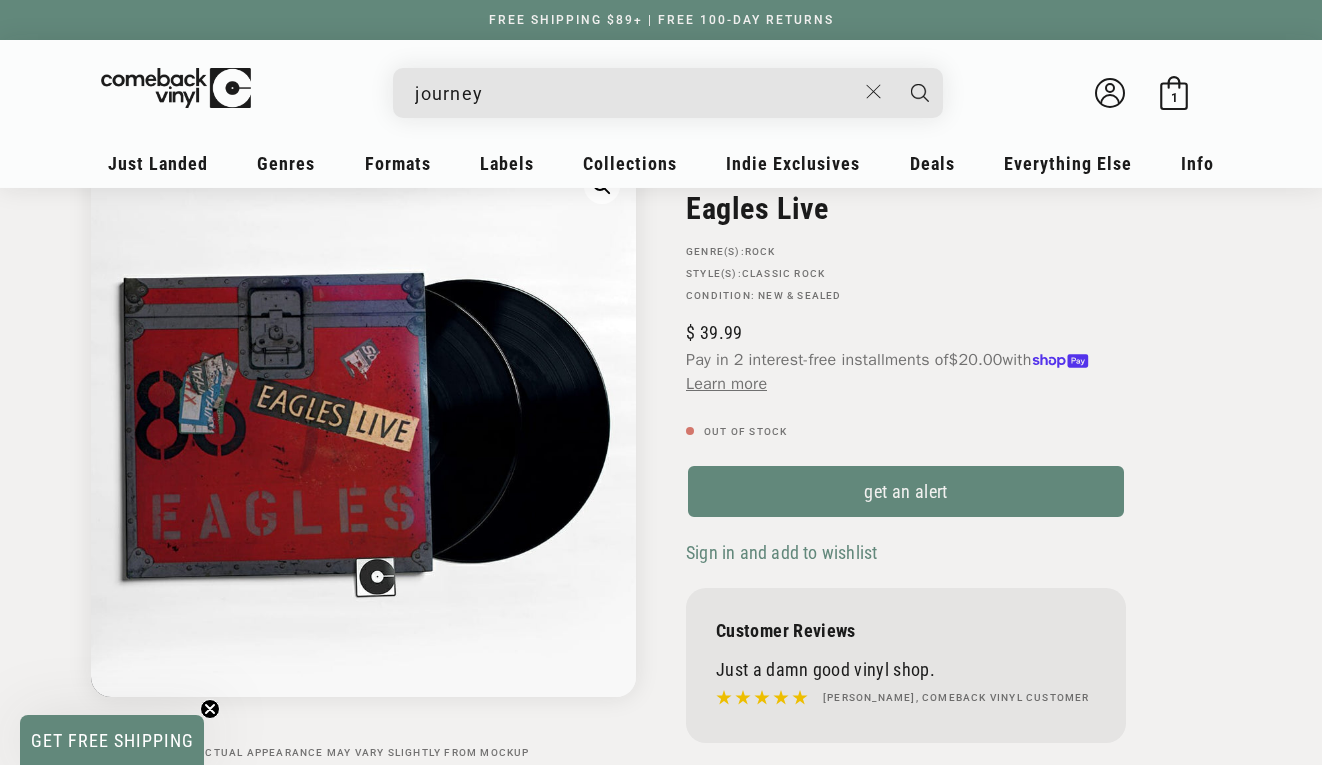 click on "journey" at bounding box center (635, 93) 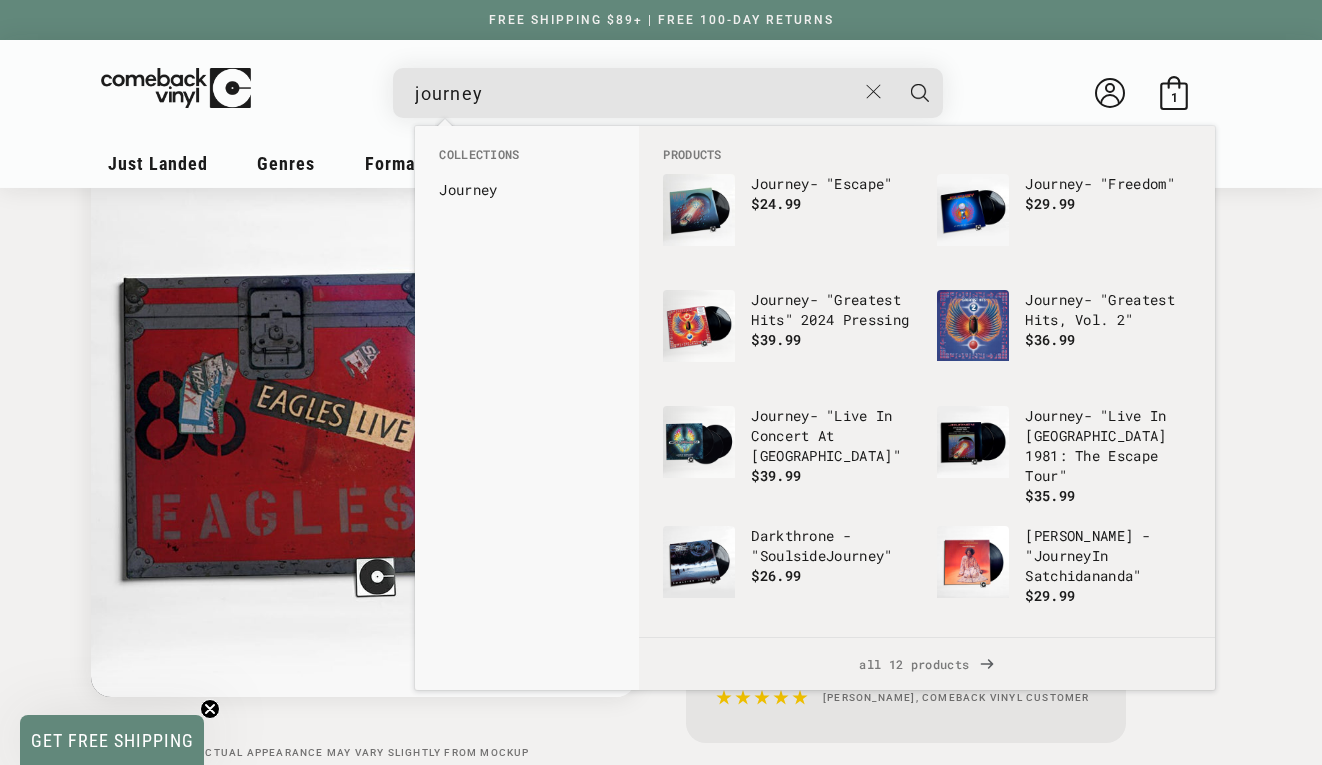 type on "journey" 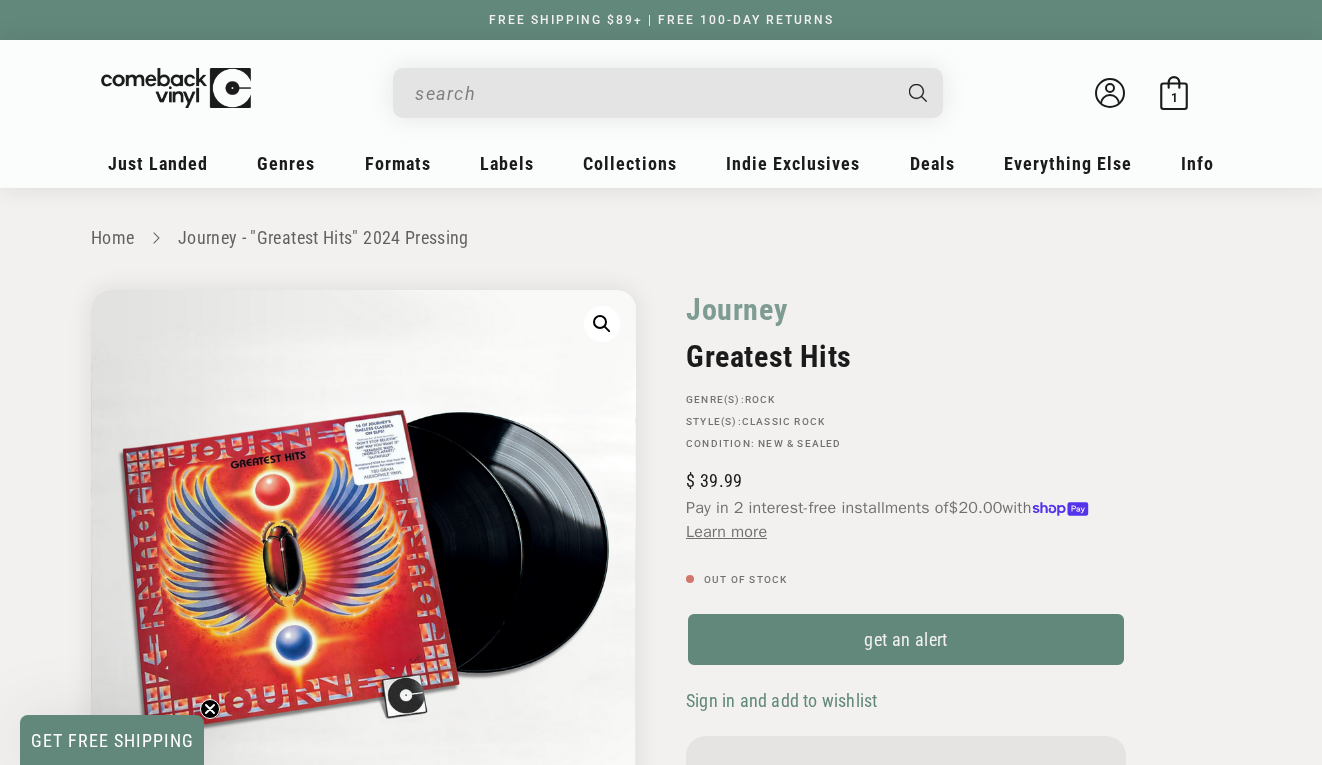 scroll, scrollTop: 0, scrollLeft: 0, axis: both 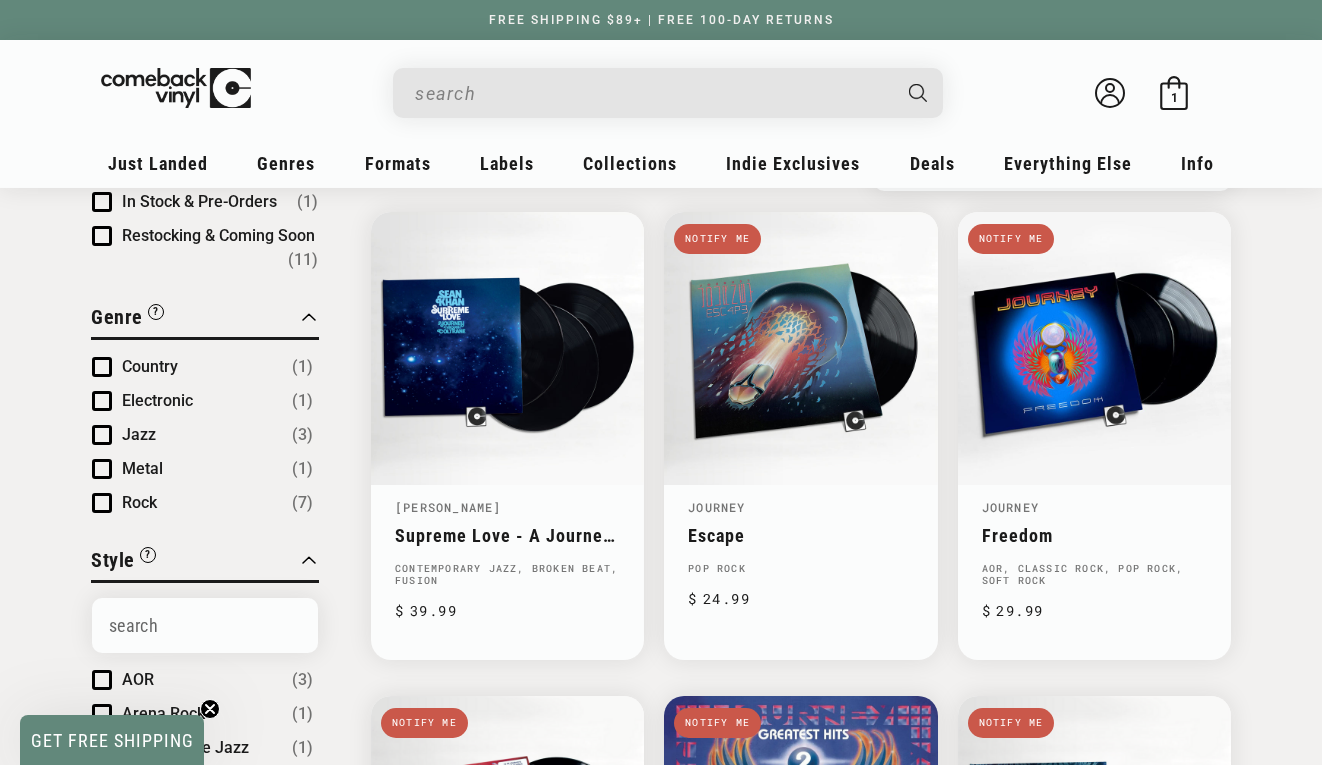 type on "journey" 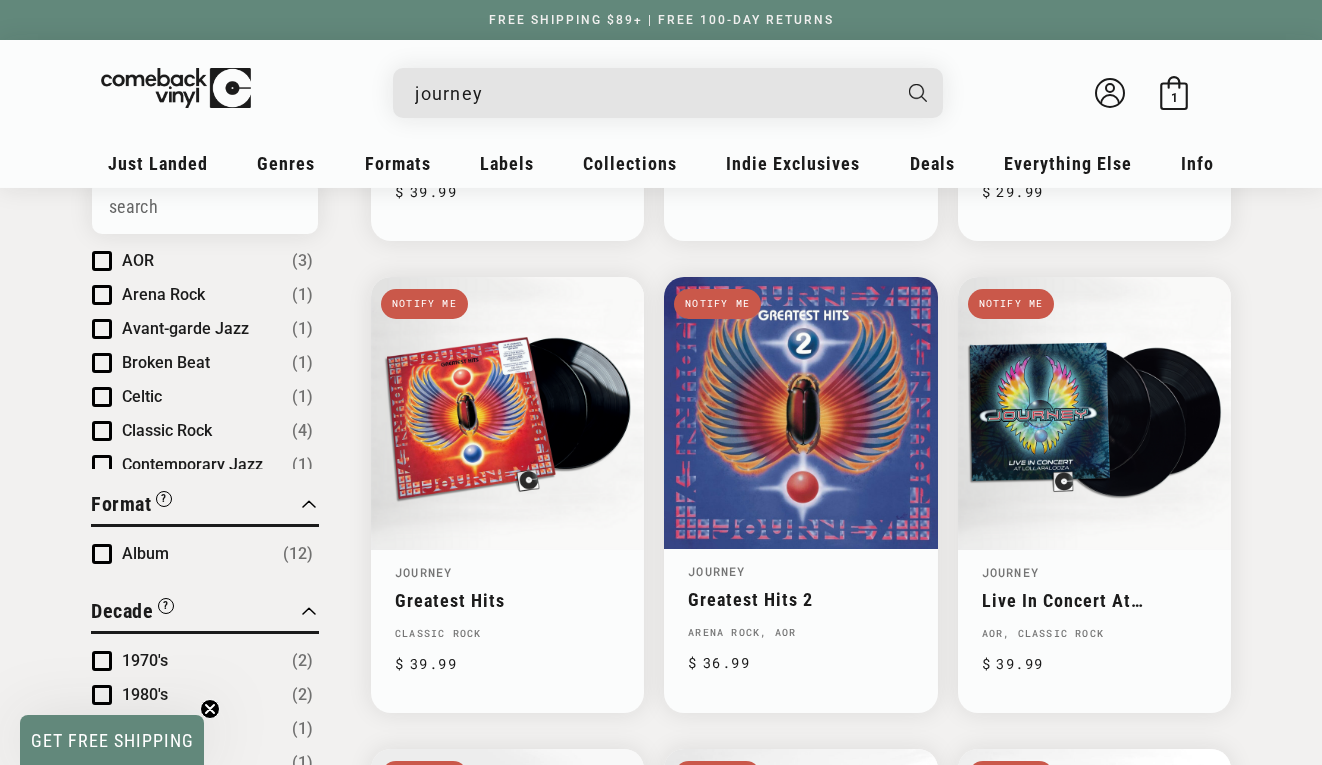 scroll, scrollTop: 630, scrollLeft: 0, axis: vertical 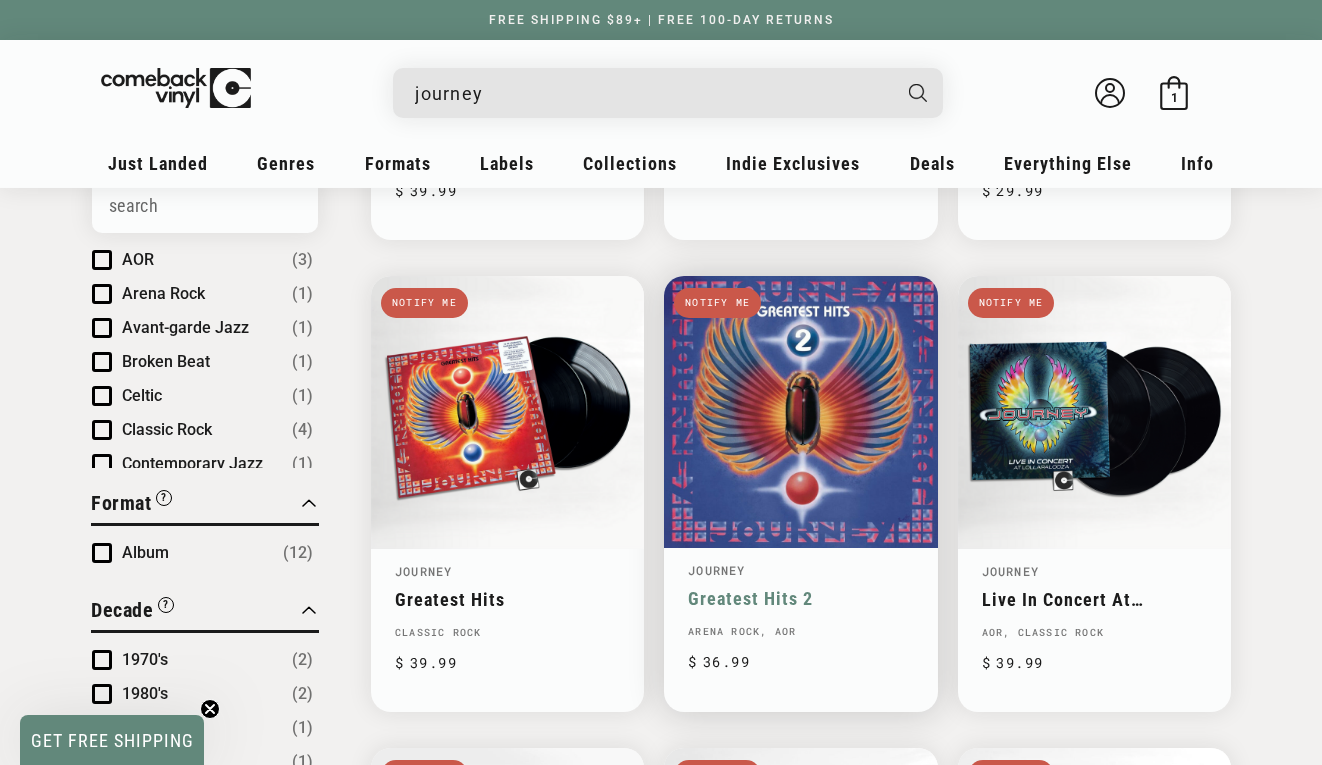 click on "Greatest Hits 2" at bounding box center (800, 598) 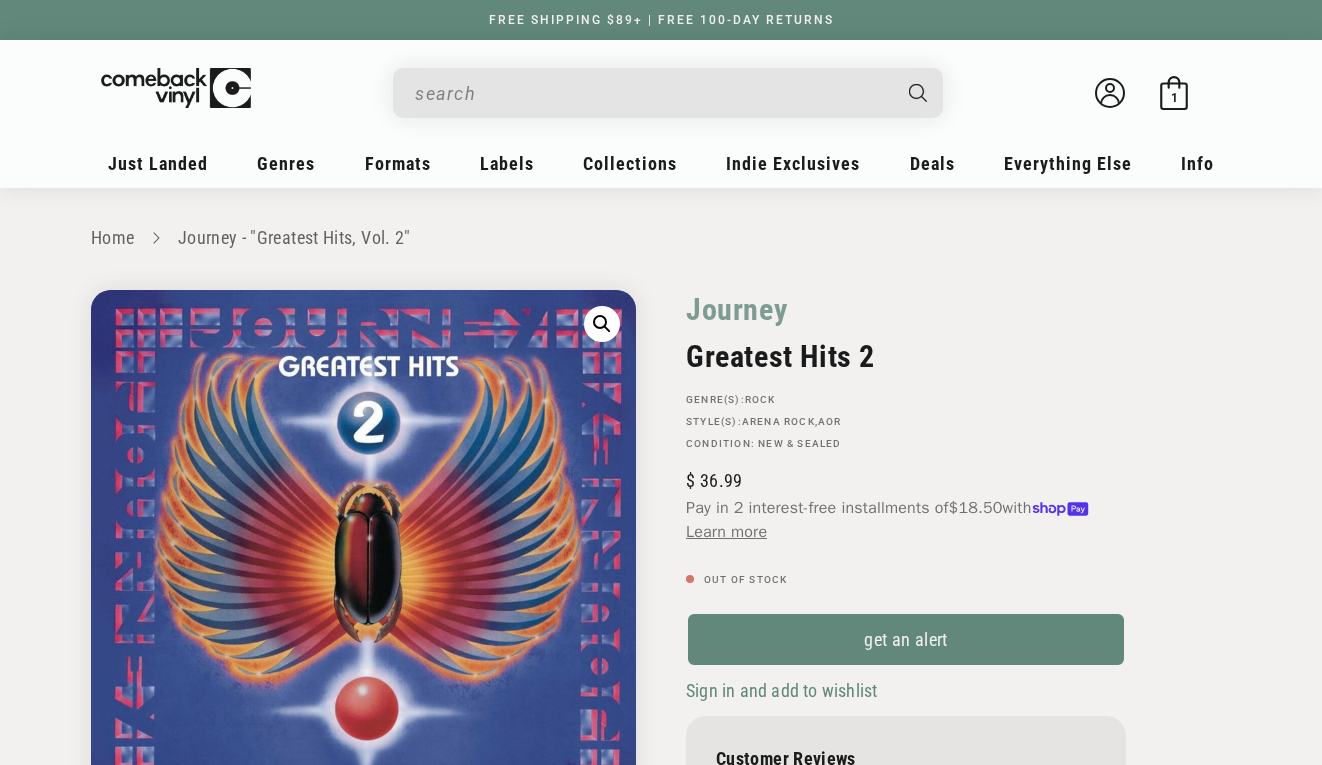 scroll, scrollTop: 0, scrollLeft: 0, axis: both 